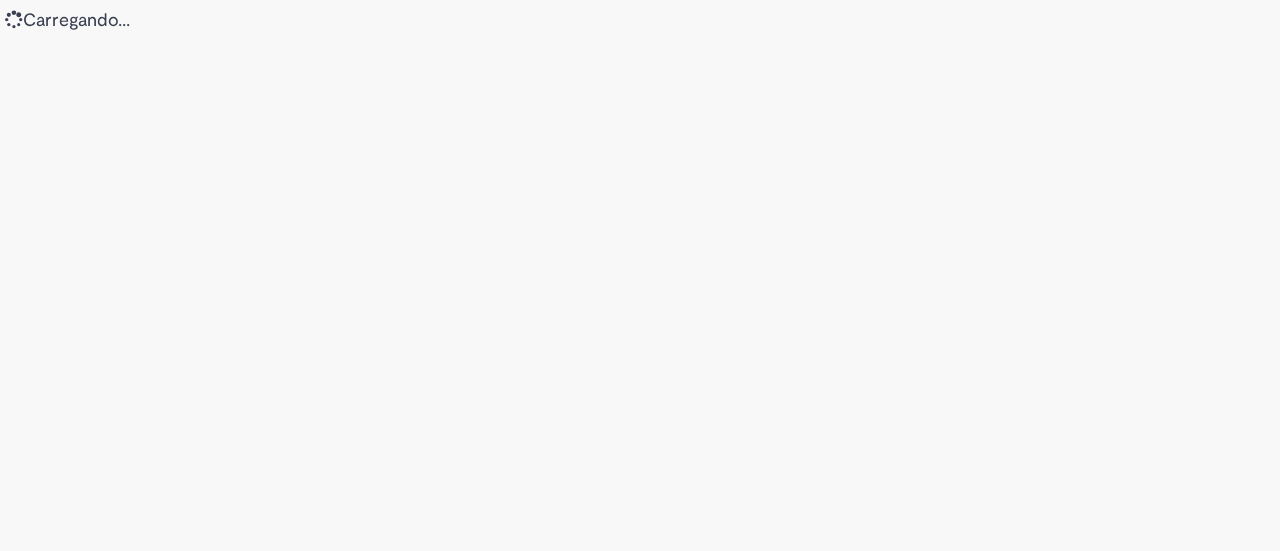 scroll, scrollTop: 0, scrollLeft: 0, axis: both 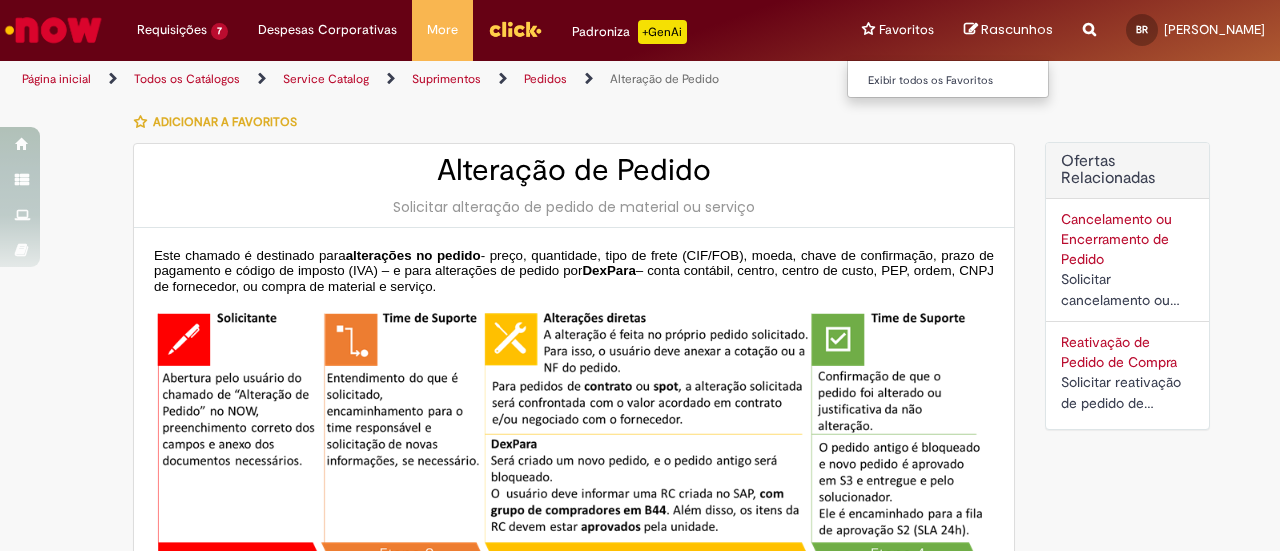 type on "********" 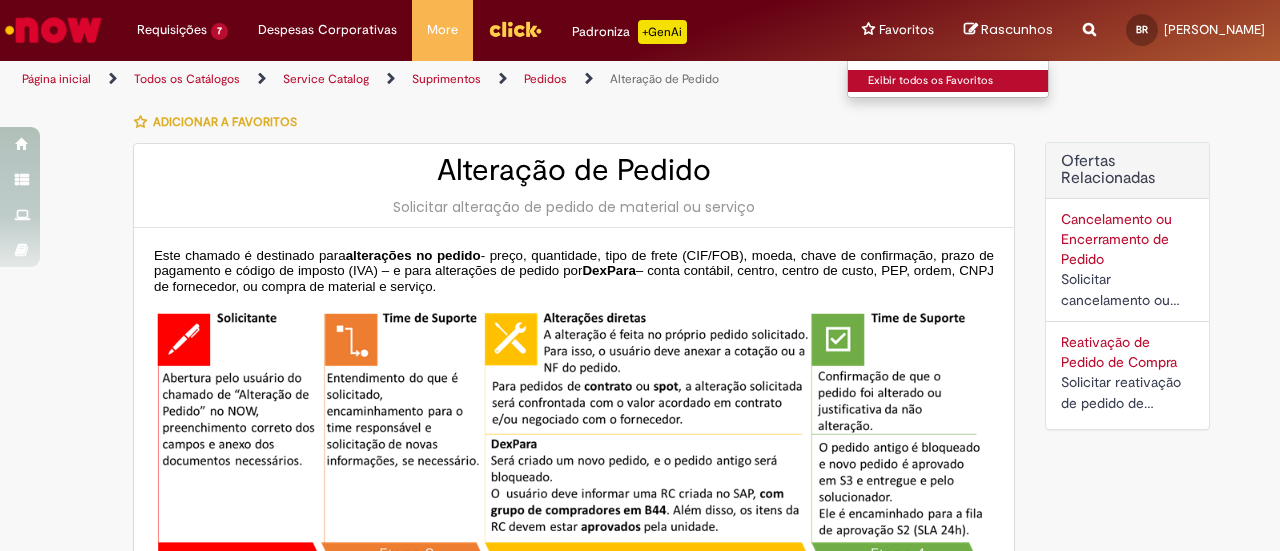 click on "Exibir todos os Favoritos" at bounding box center (958, 81) 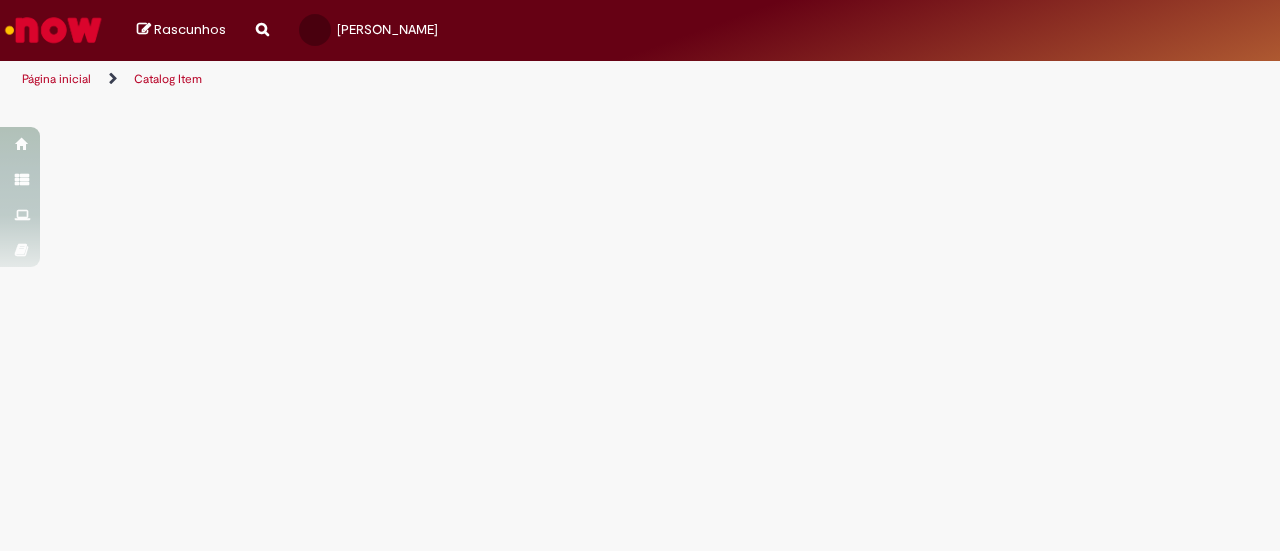 scroll, scrollTop: 0, scrollLeft: 0, axis: both 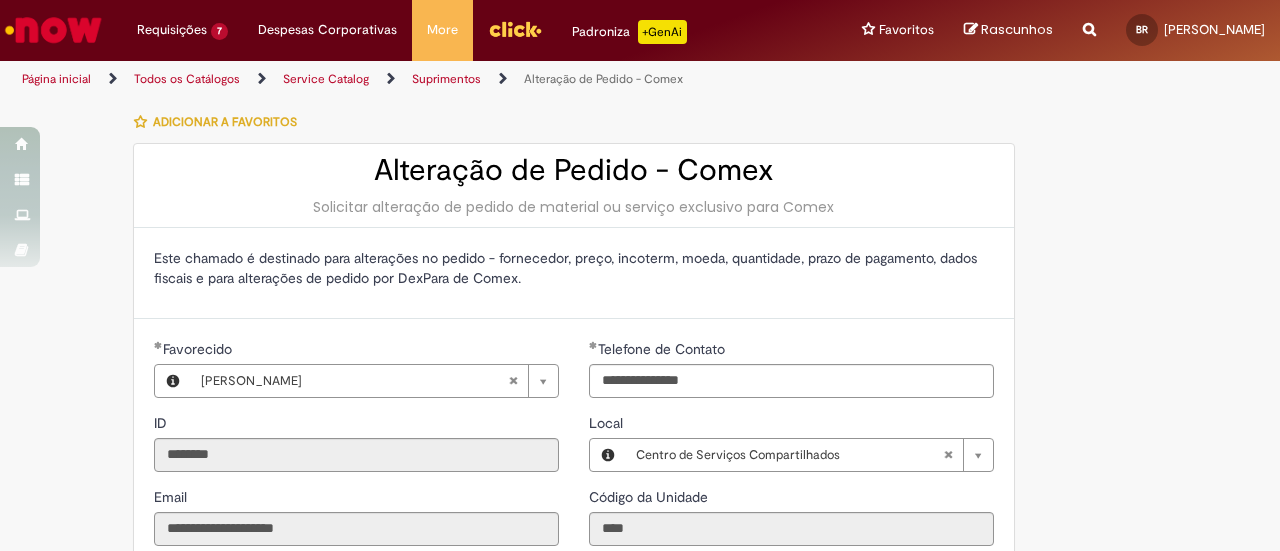 type on "**********" 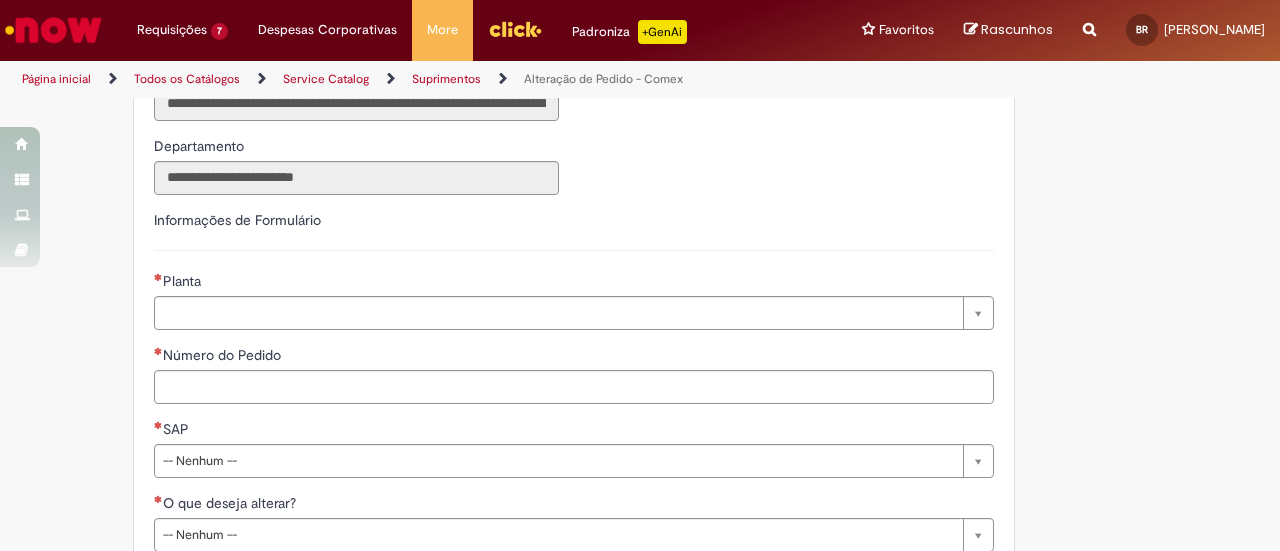 scroll, scrollTop: 600, scrollLeft: 0, axis: vertical 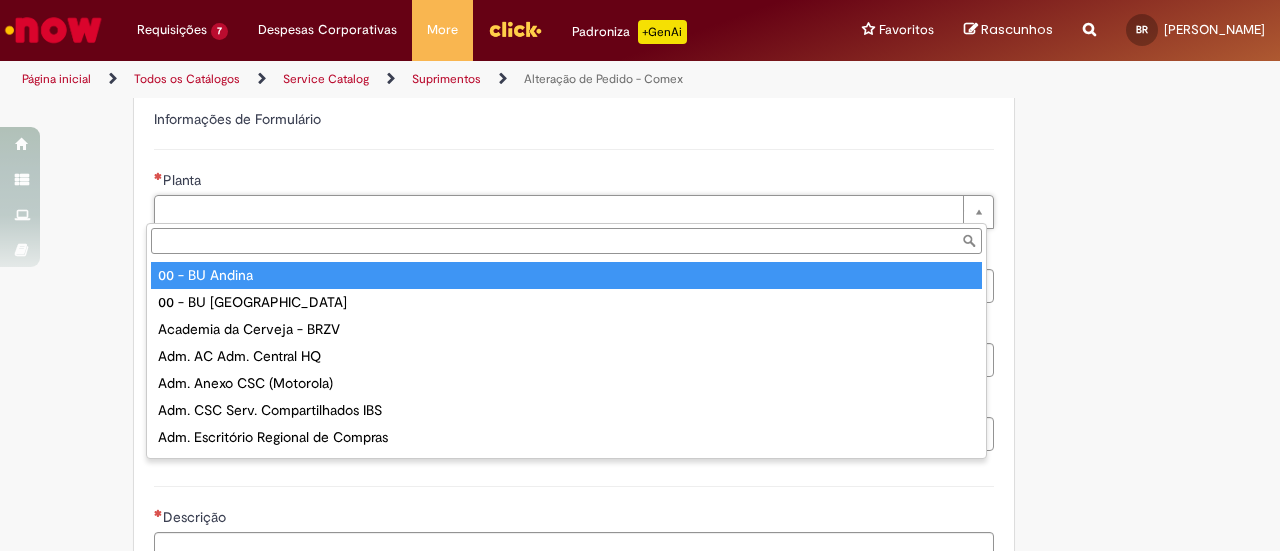type on "**********" 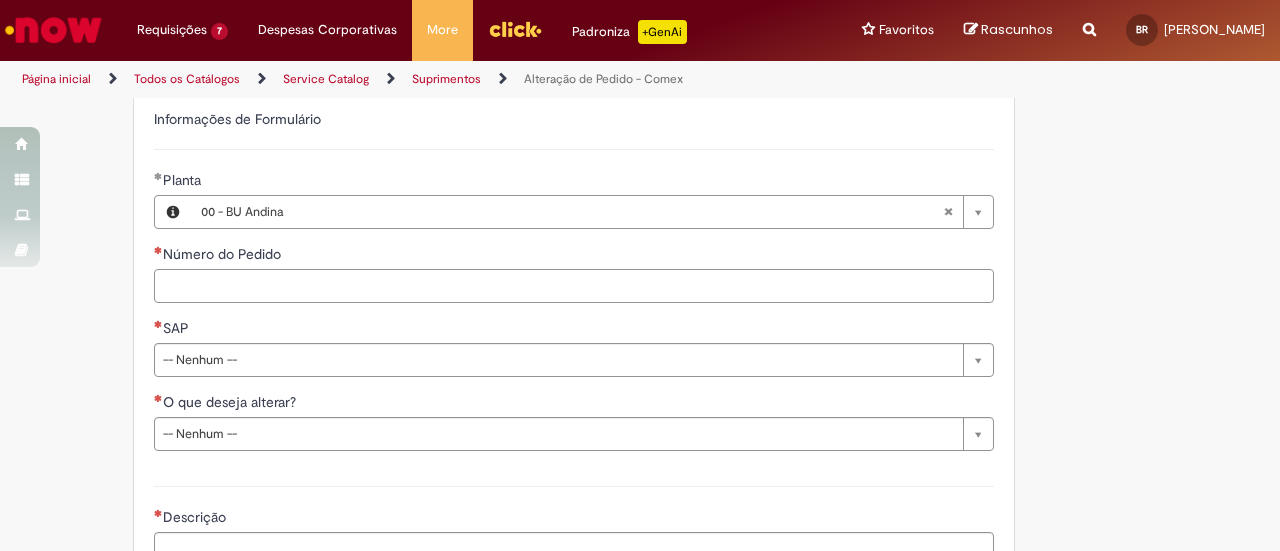 click on "Número do Pedido" at bounding box center (574, 286) 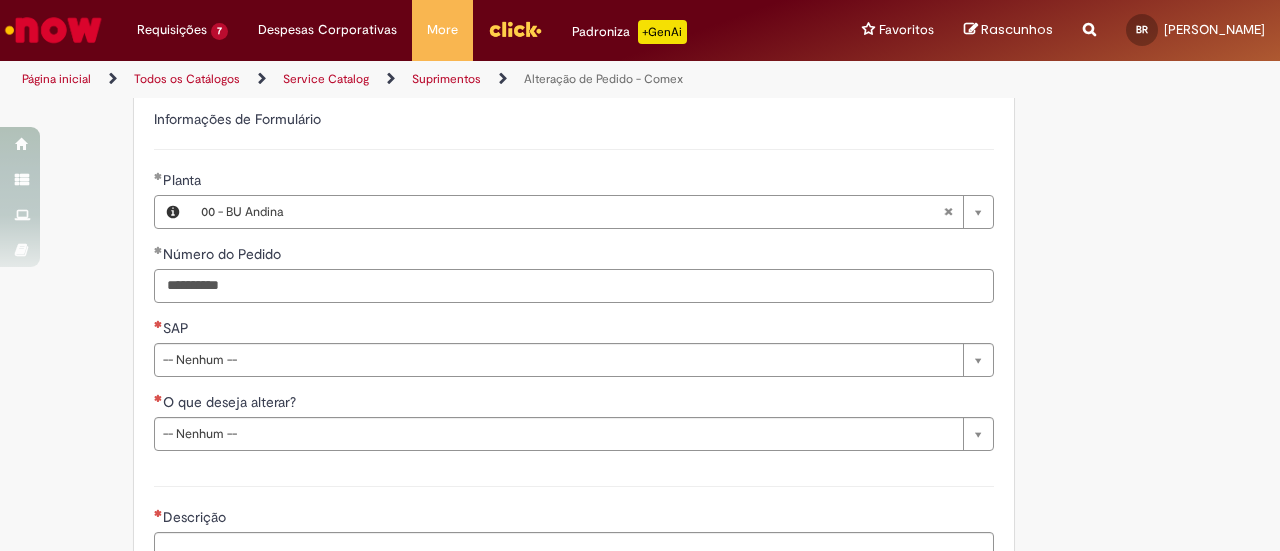 type on "**********" 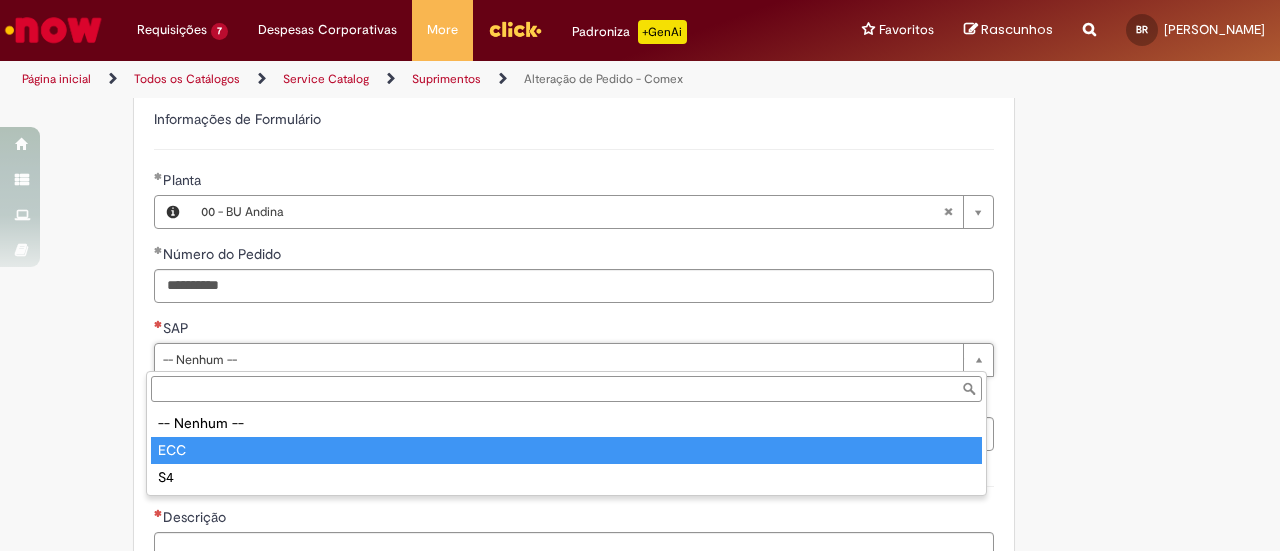 type on "***" 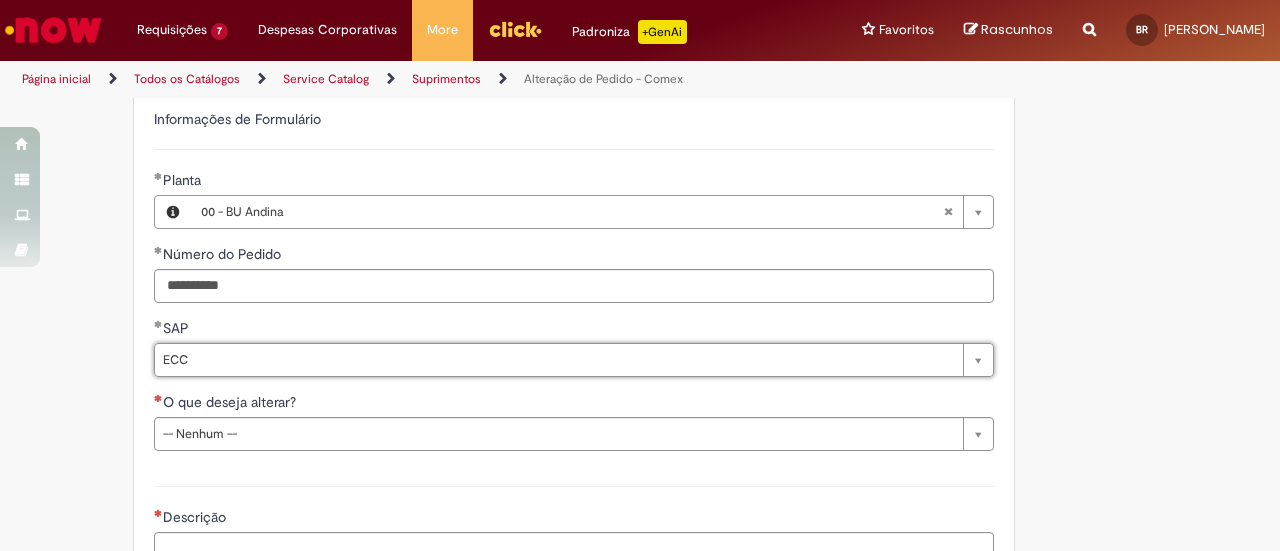 click on "**********" at bounding box center (542, 240) 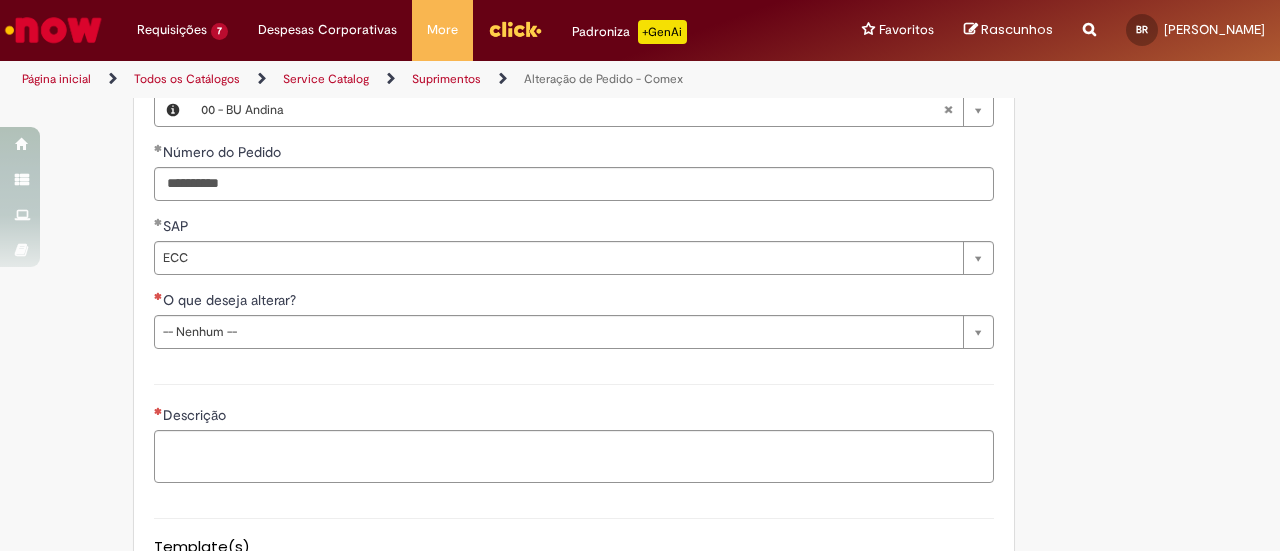 scroll, scrollTop: 800, scrollLeft: 0, axis: vertical 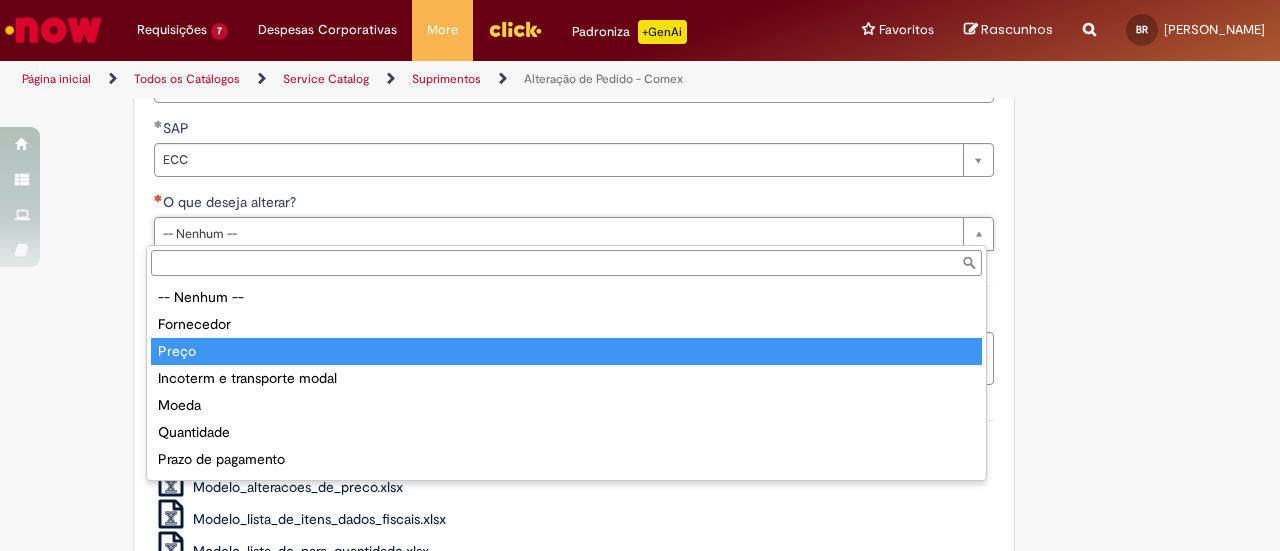 type on "*****" 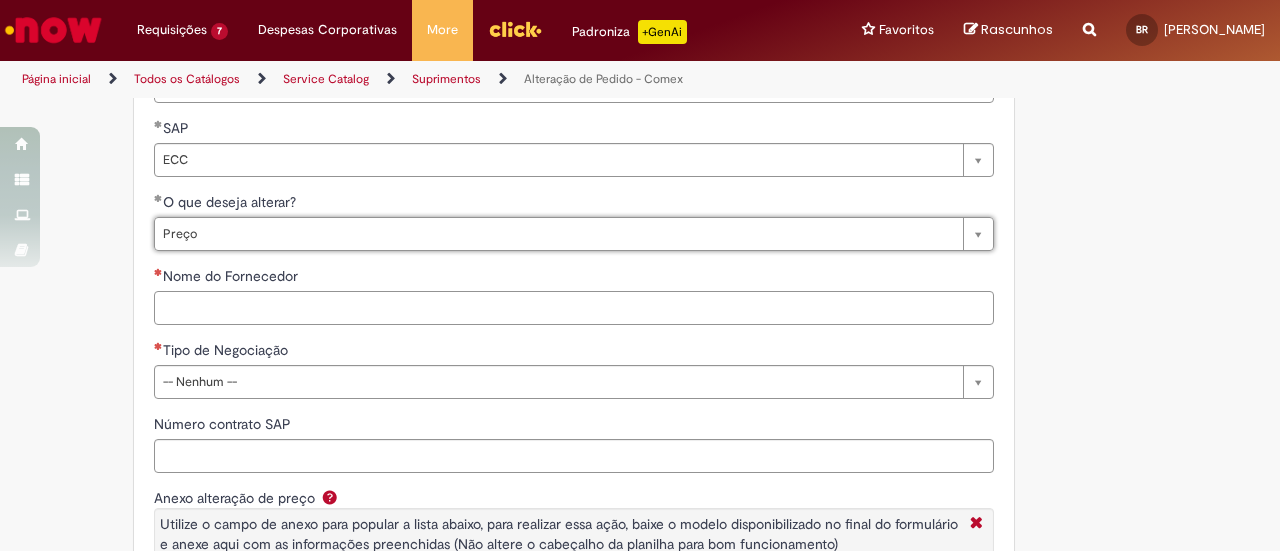 click on "Nome do Fornecedor" at bounding box center (574, 308) 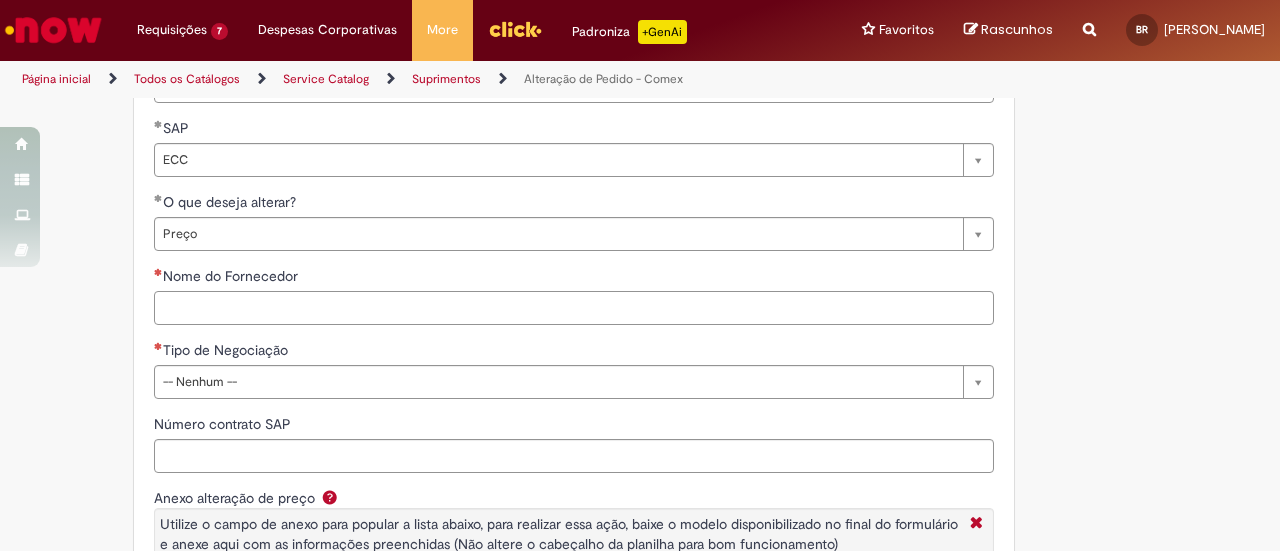 paste on "********" 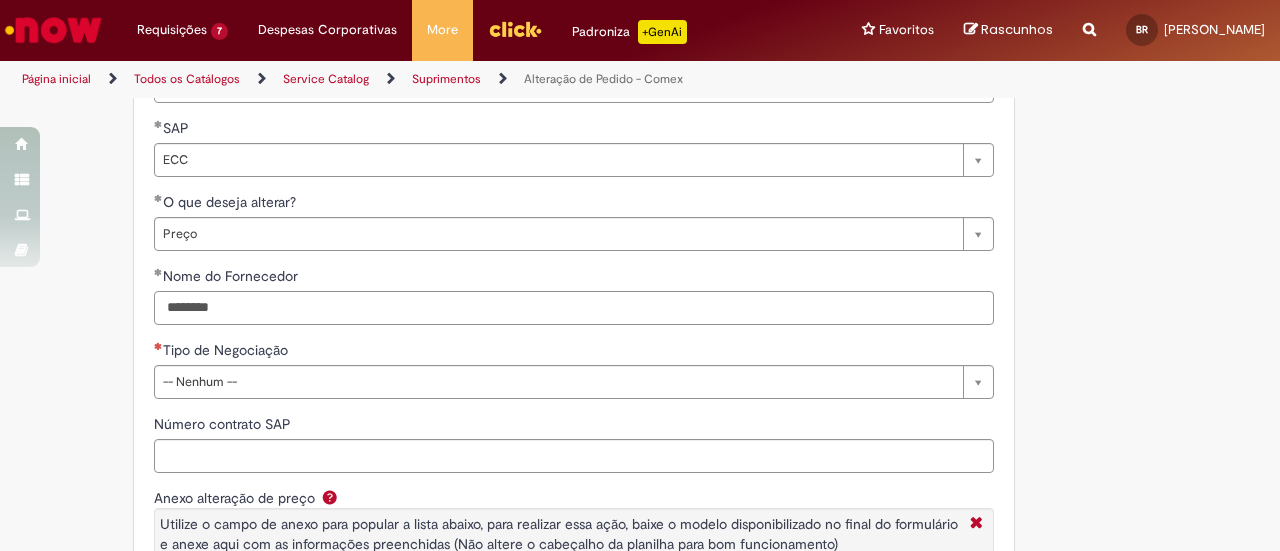 type on "********" 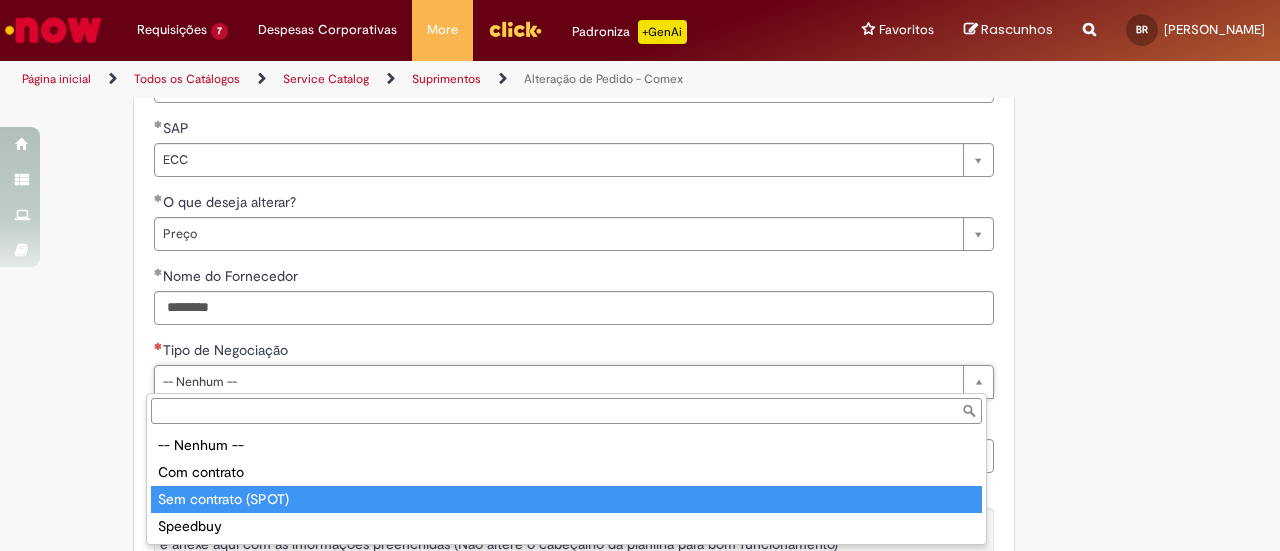 type on "**********" 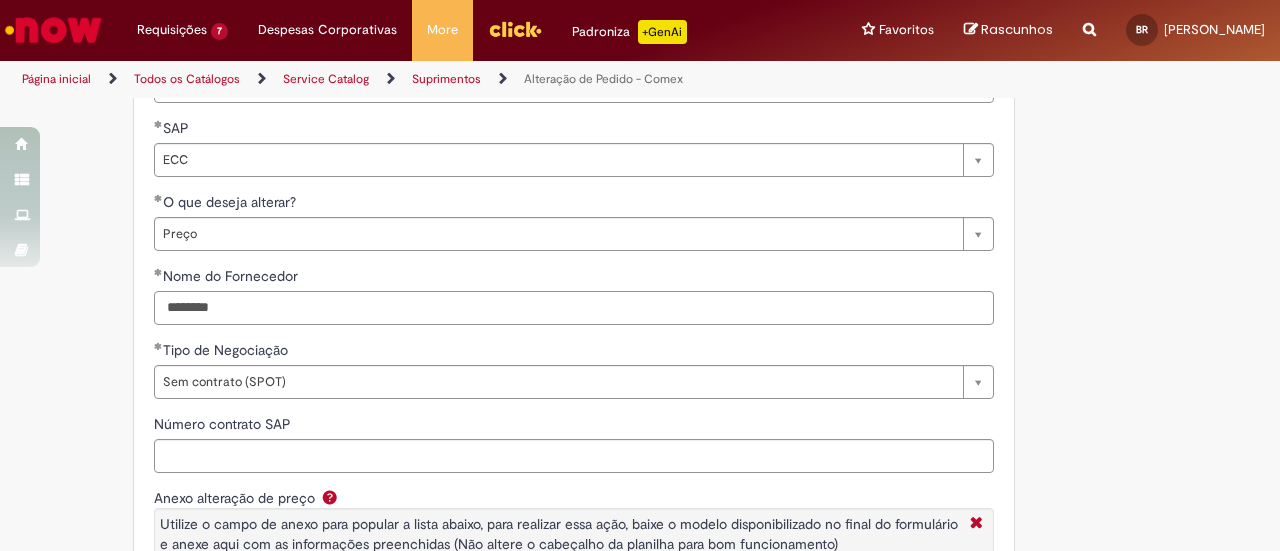 click on "********" at bounding box center (574, 308) 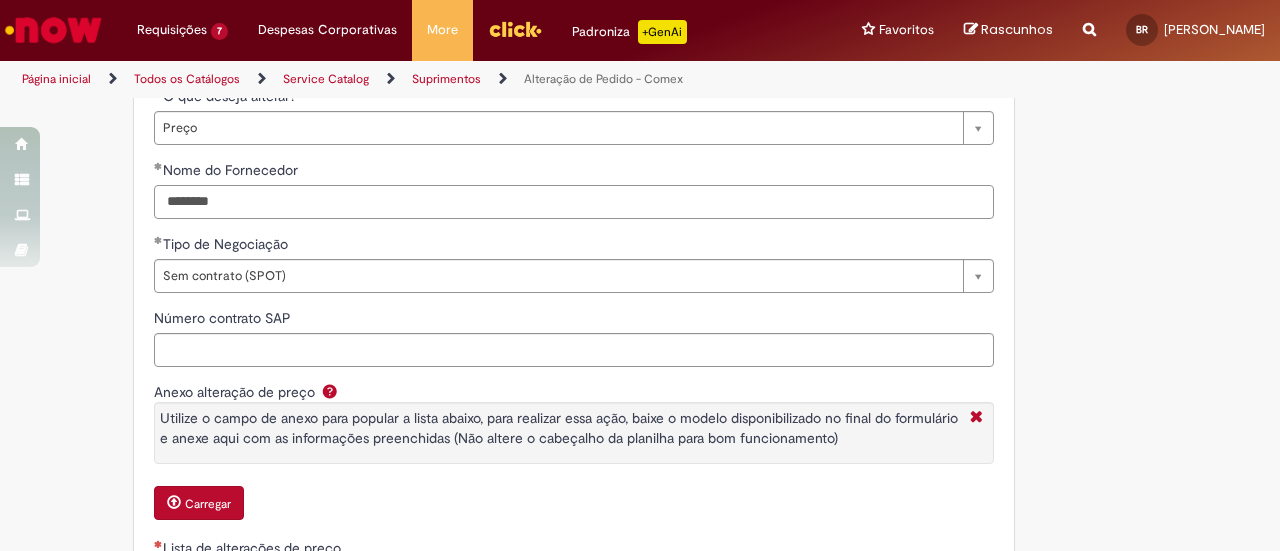 scroll, scrollTop: 1000, scrollLeft: 0, axis: vertical 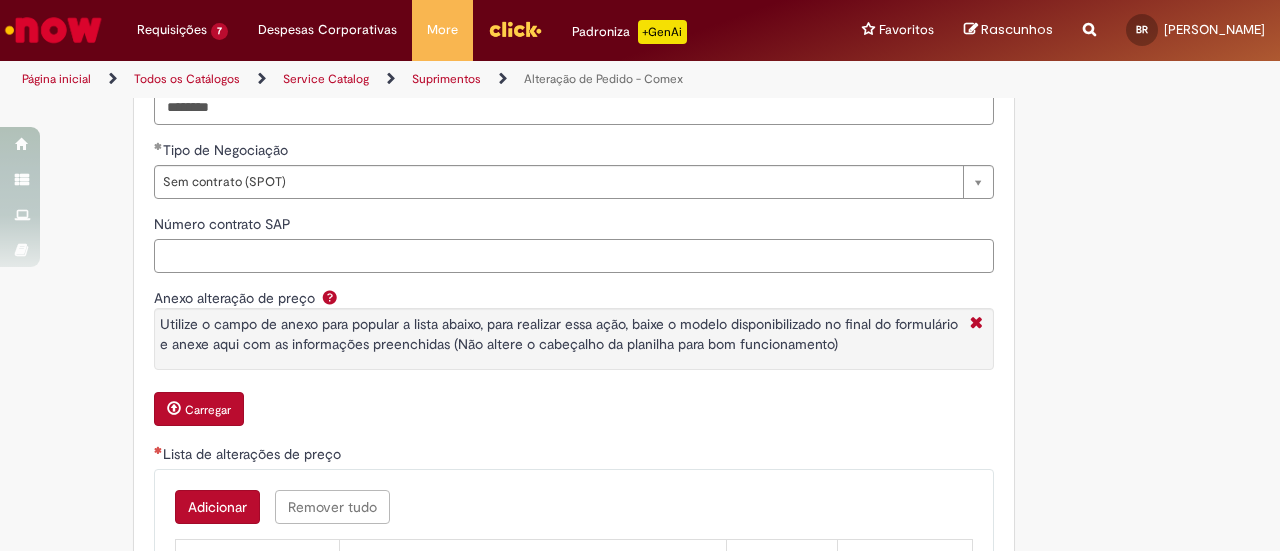 click on "Número contrato SAP" at bounding box center [574, 256] 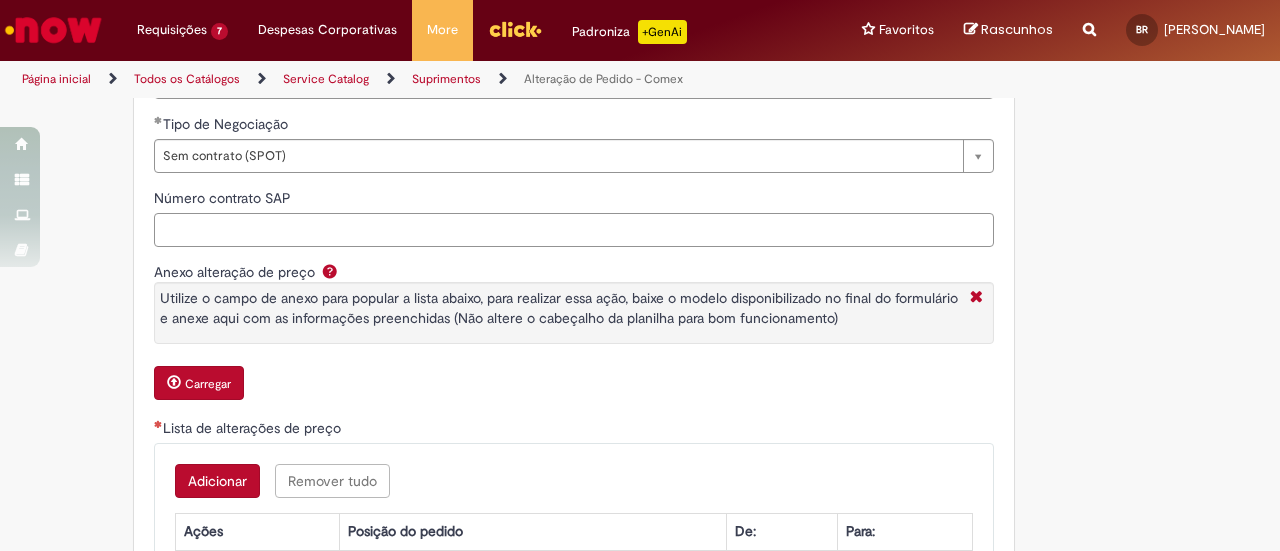 scroll, scrollTop: 1100, scrollLeft: 0, axis: vertical 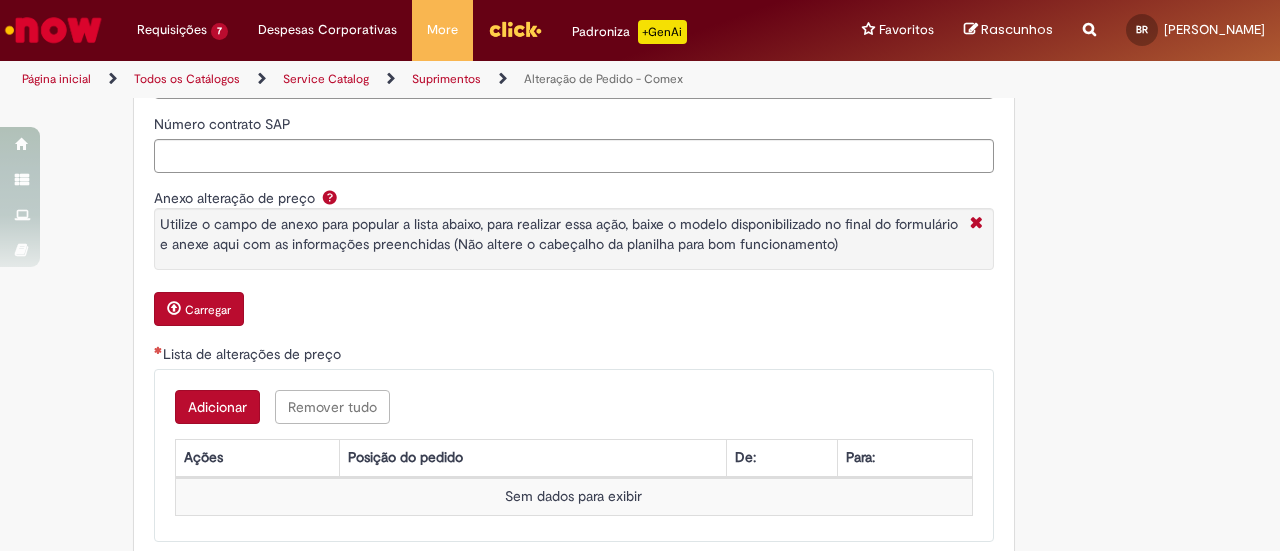 click on "Anexo alteração de preço" at bounding box center (236, 198) 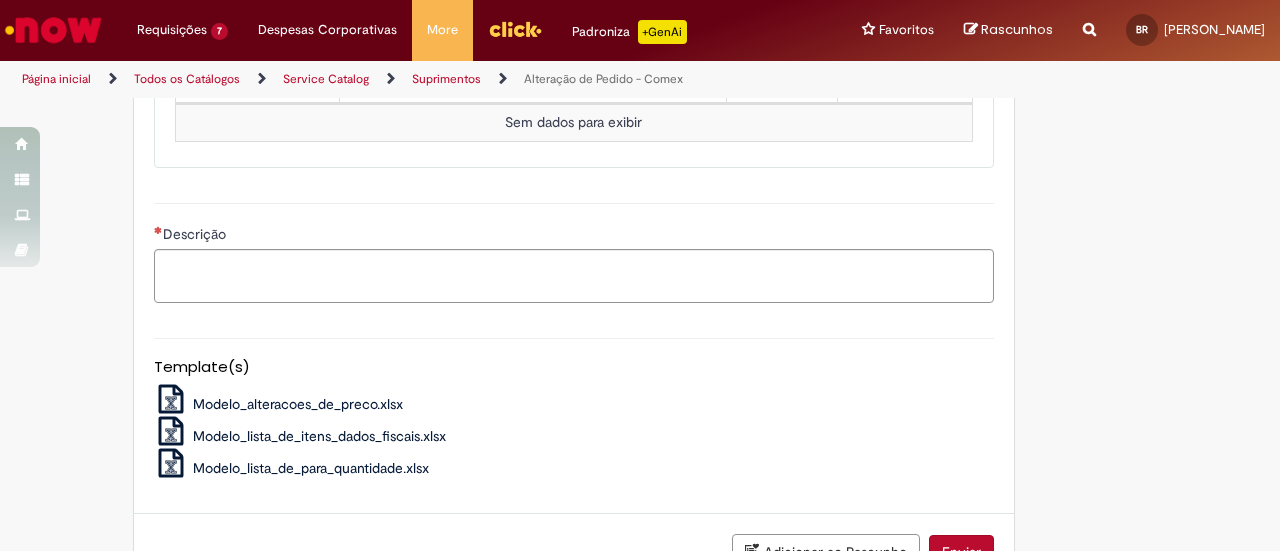 scroll, scrollTop: 1500, scrollLeft: 0, axis: vertical 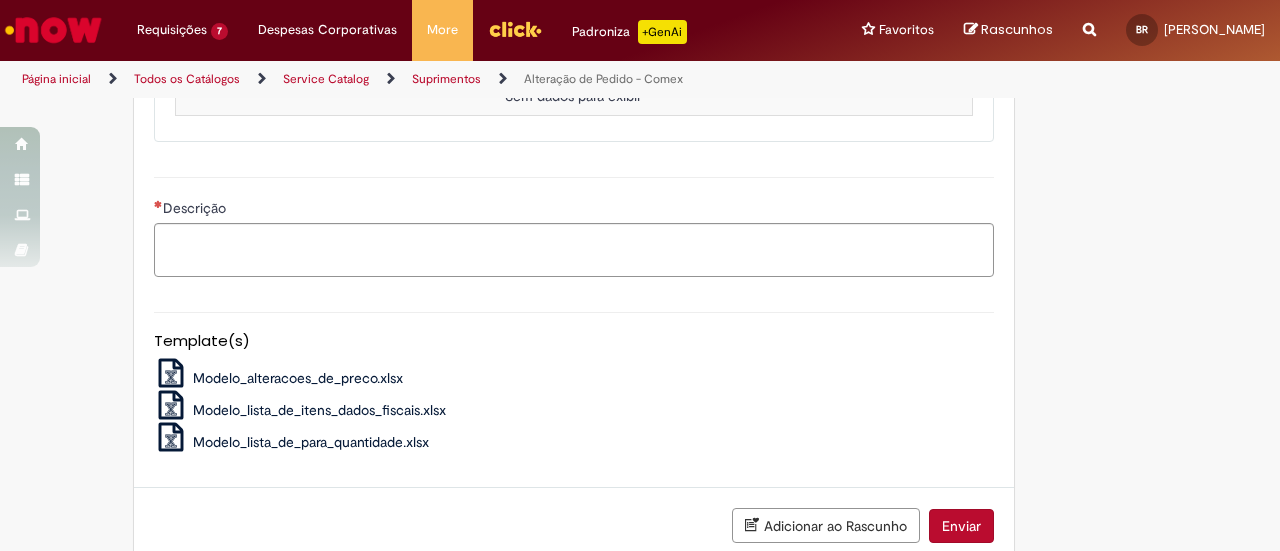 click on "Modelo_alteracoes_de_preco.xlsx" at bounding box center (298, 378) 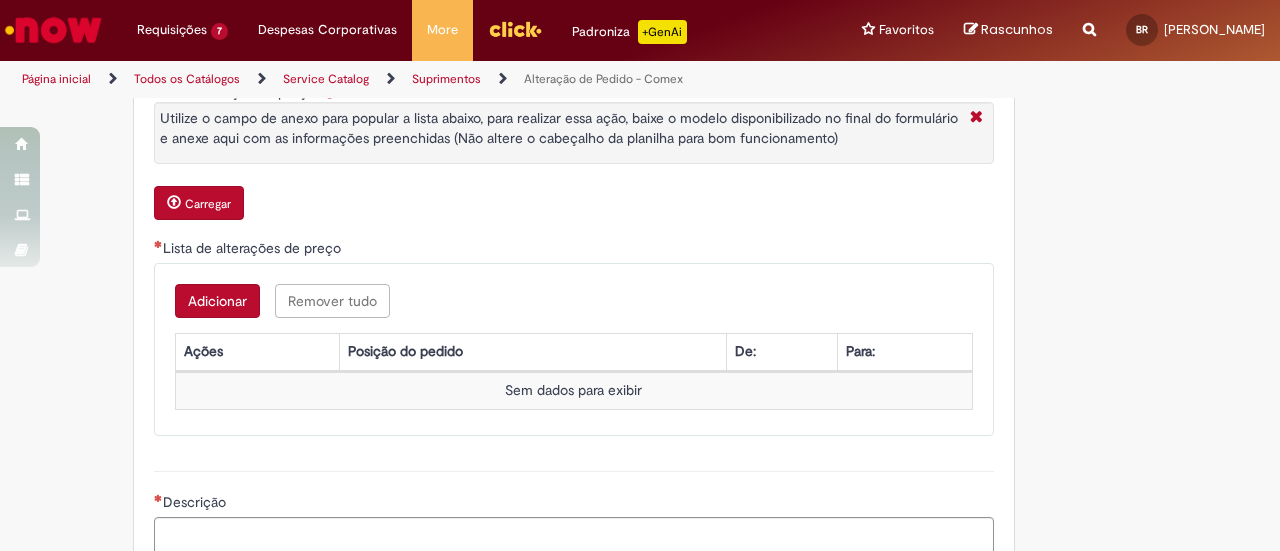 scroll, scrollTop: 1100, scrollLeft: 0, axis: vertical 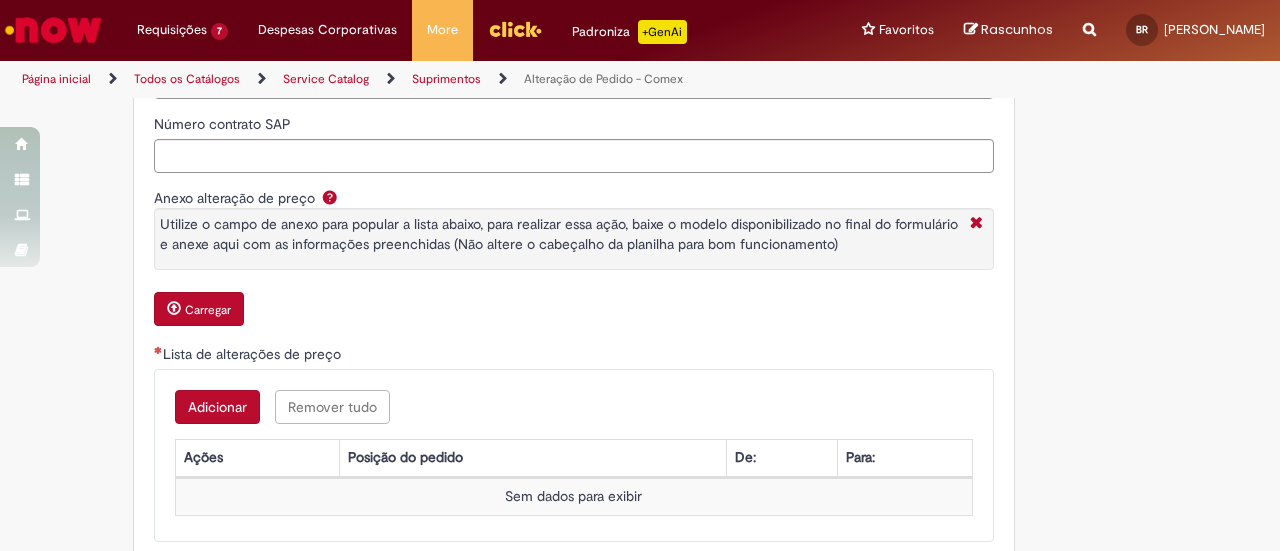 click on "Carregar" at bounding box center (208, 310) 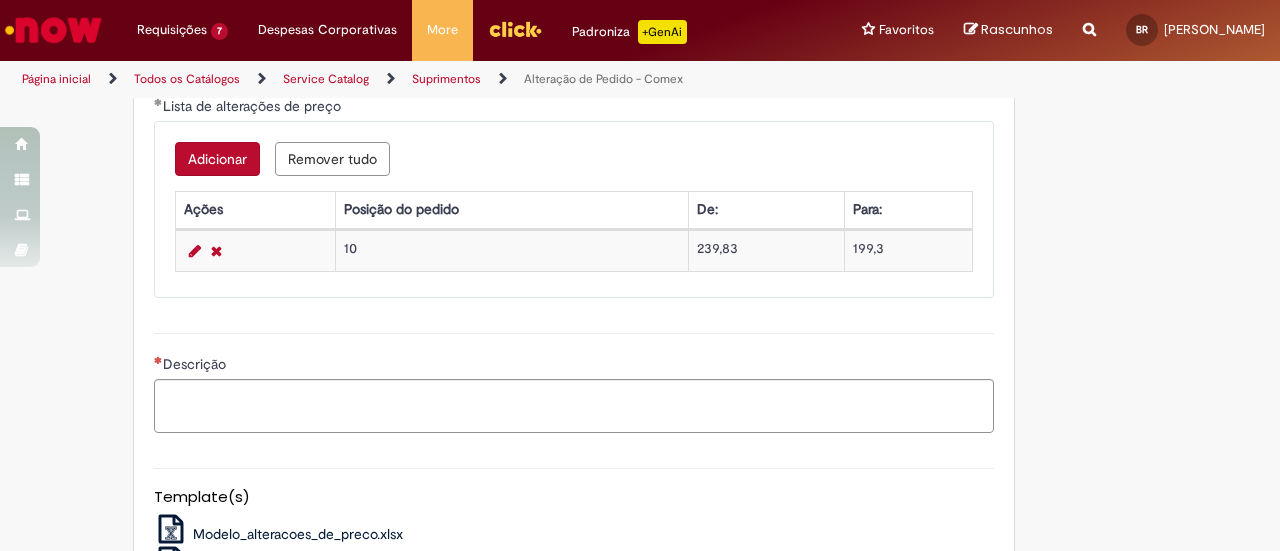 scroll, scrollTop: 1400, scrollLeft: 0, axis: vertical 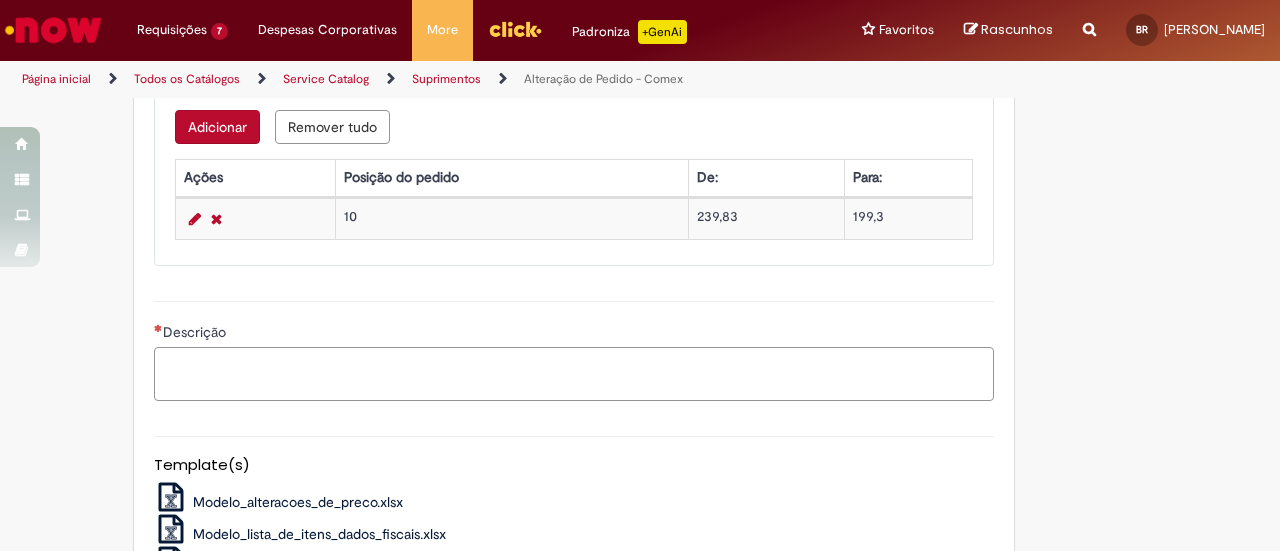 click on "Descrição" at bounding box center (574, 373) 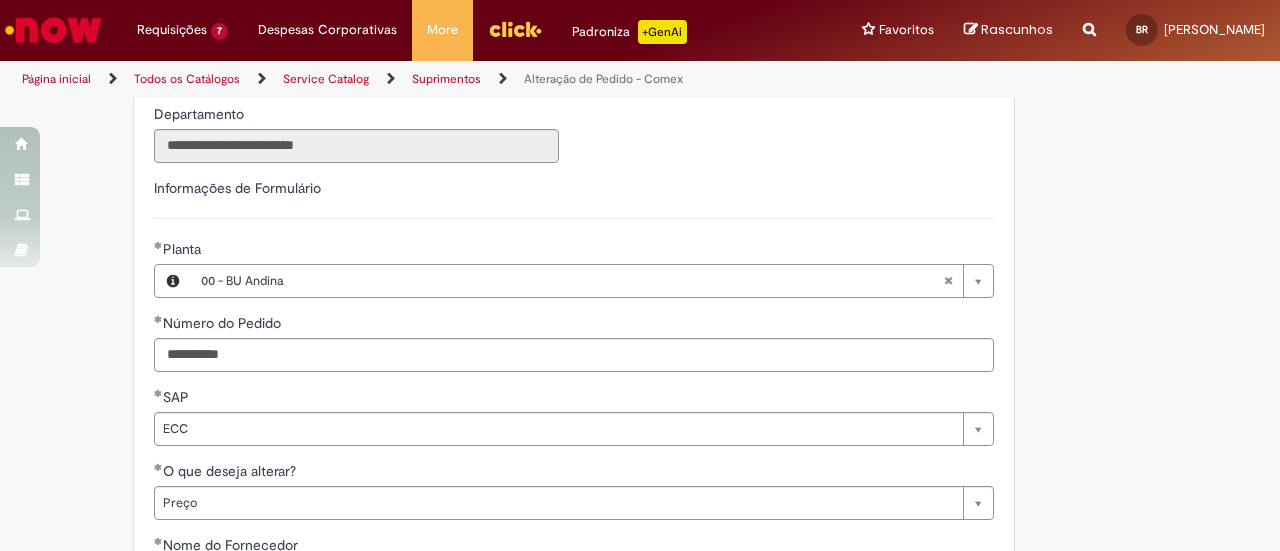 scroll, scrollTop: 500, scrollLeft: 0, axis: vertical 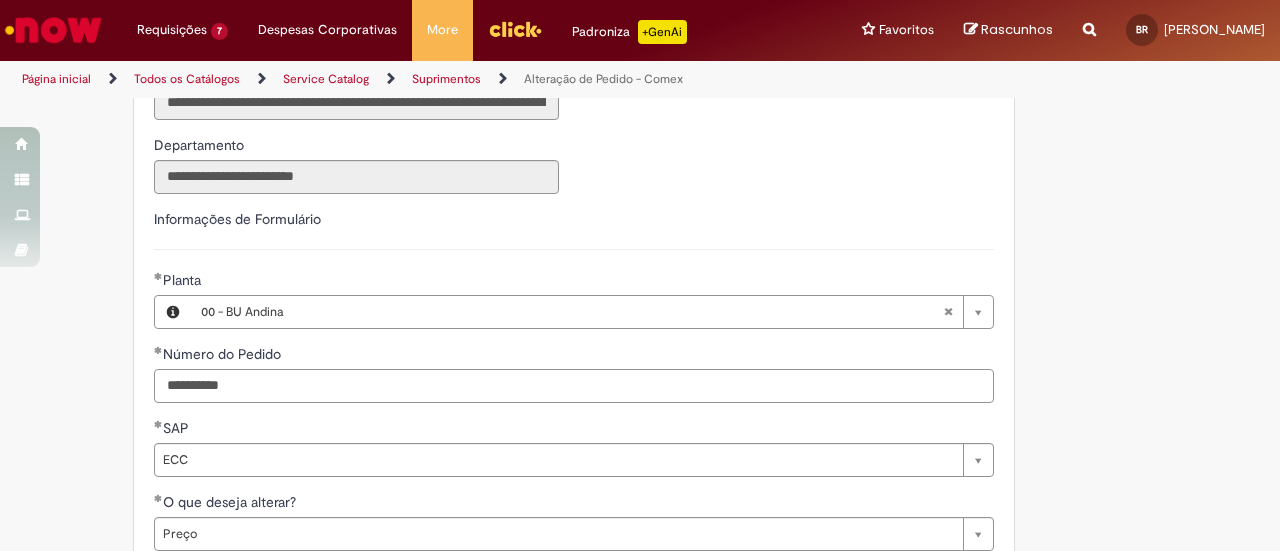 drag, startPoint x: 255, startPoint y: 385, endPoint x: 48, endPoint y: 383, distance: 207.00966 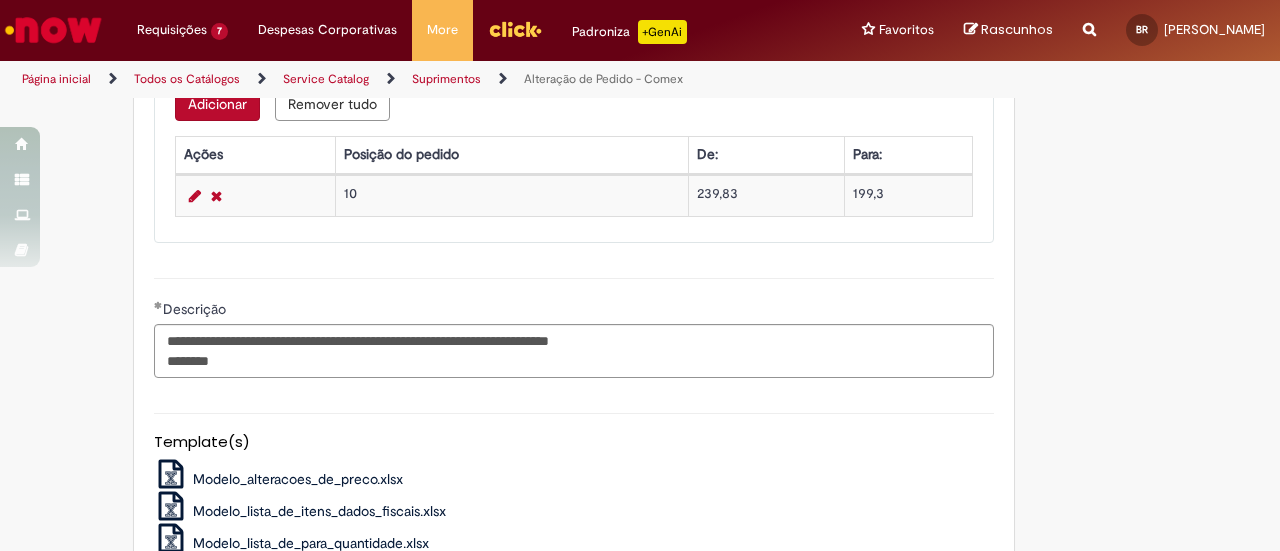 scroll, scrollTop: 1500, scrollLeft: 0, axis: vertical 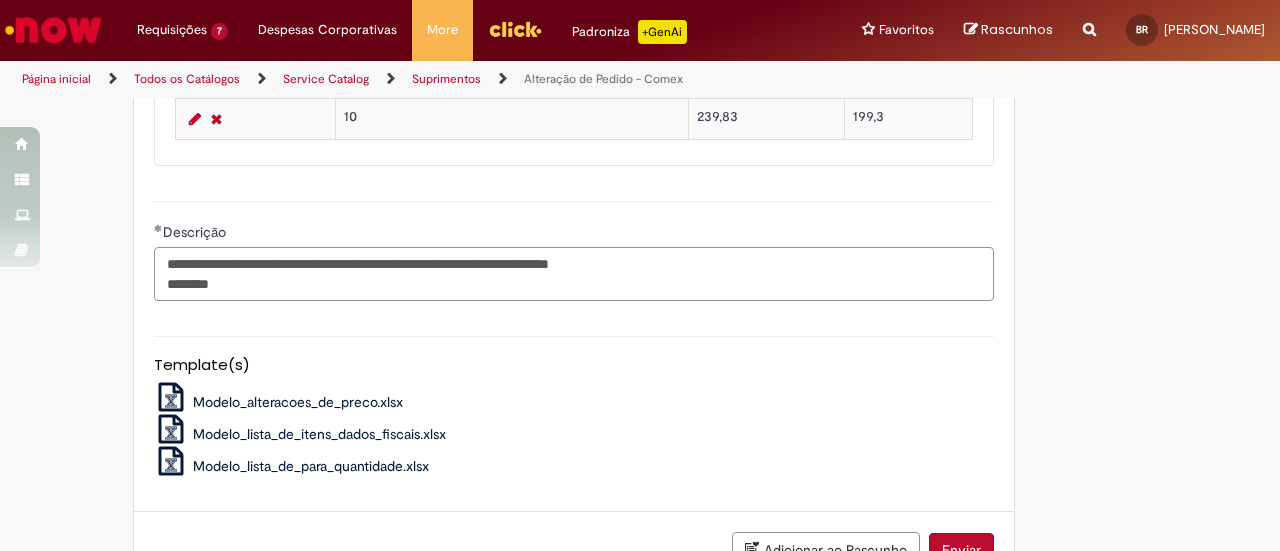 click on "**********" at bounding box center (574, 273) 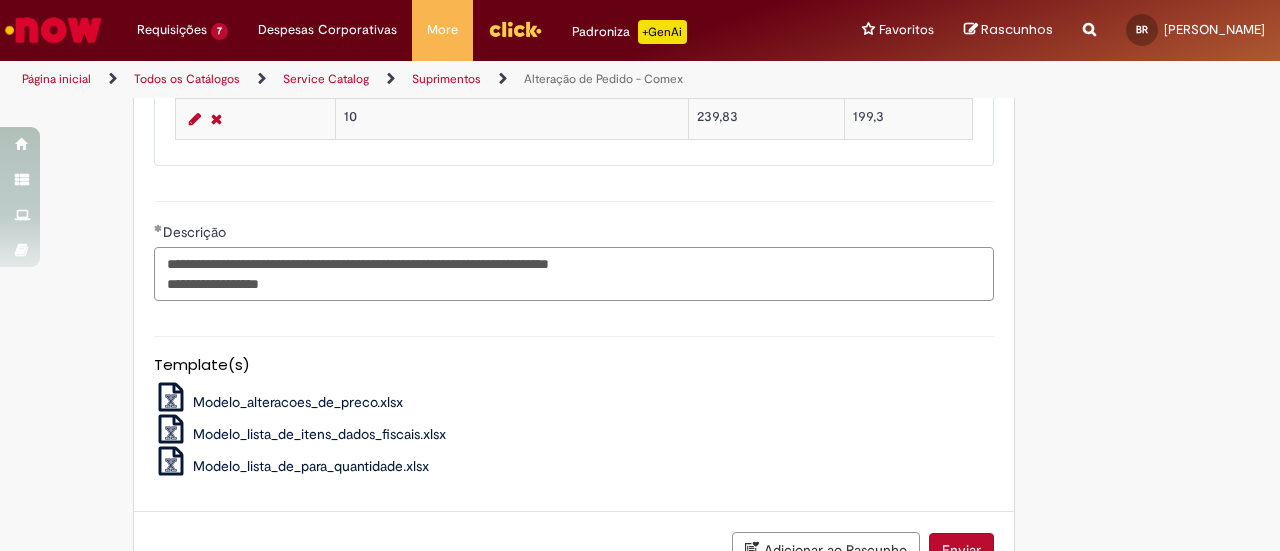 type on "**********" 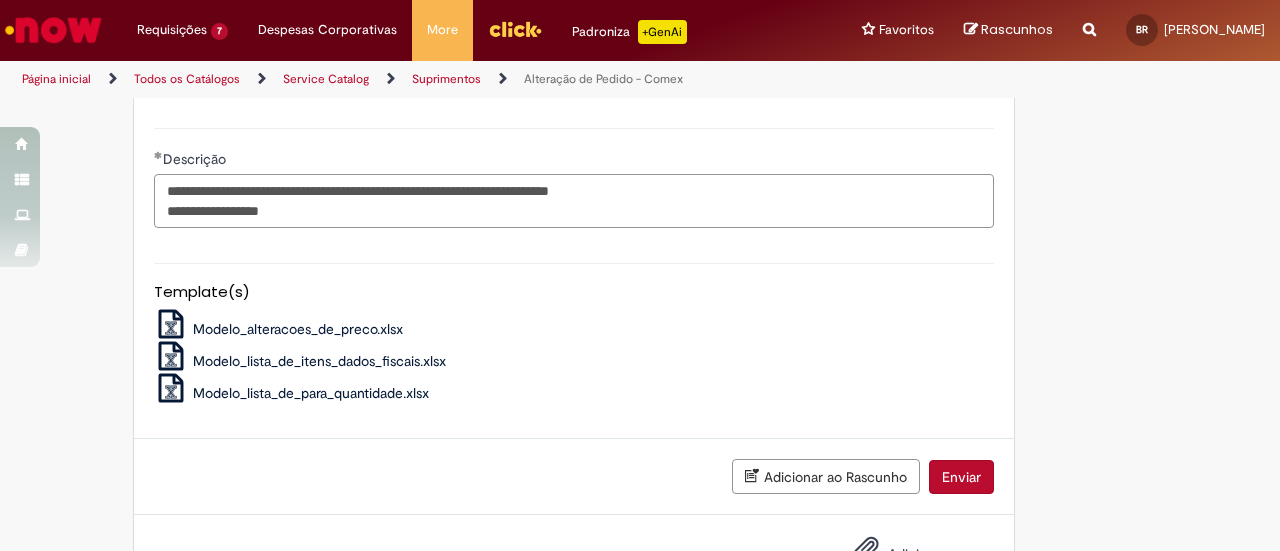 scroll, scrollTop: 1643, scrollLeft: 0, axis: vertical 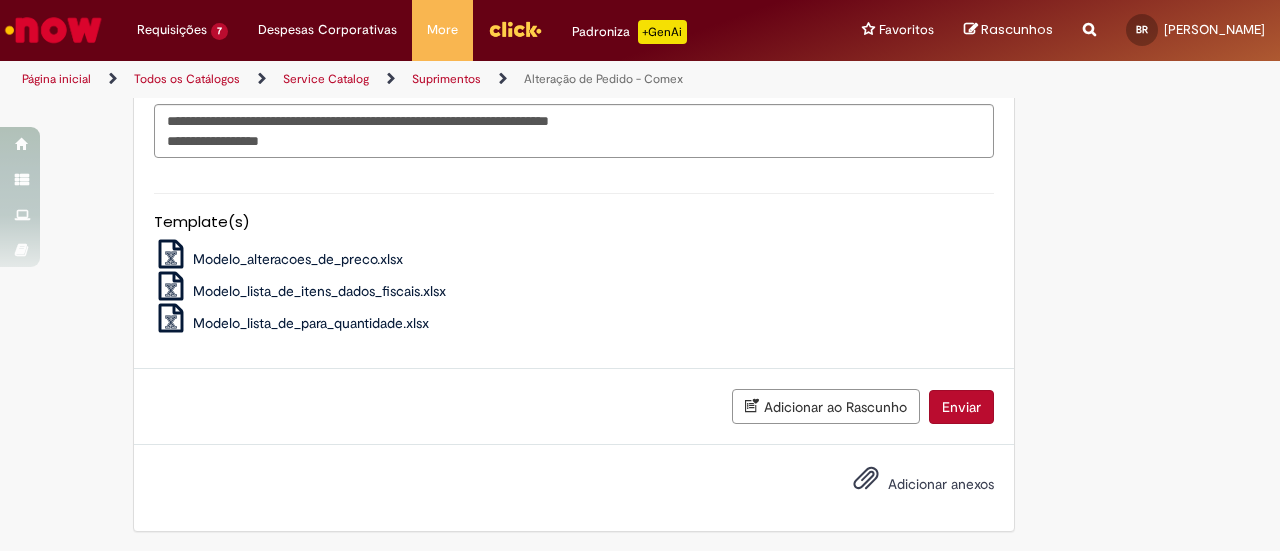 click on "Adicionar anexos" at bounding box center [909, 485] 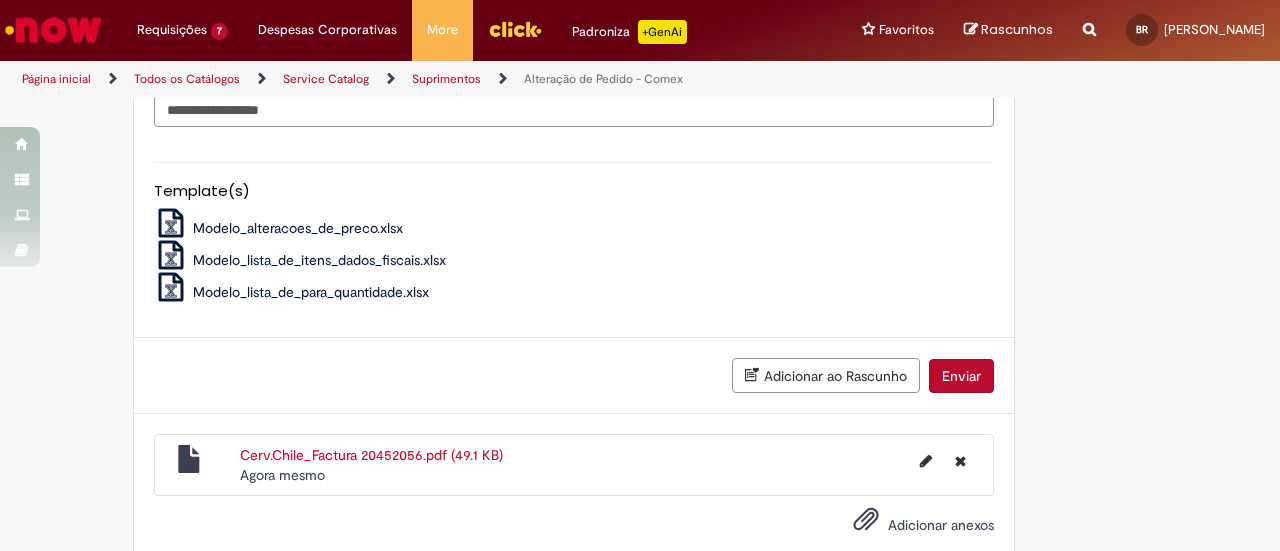 scroll, scrollTop: 1714, scrollLeft: 0, axis: vertical 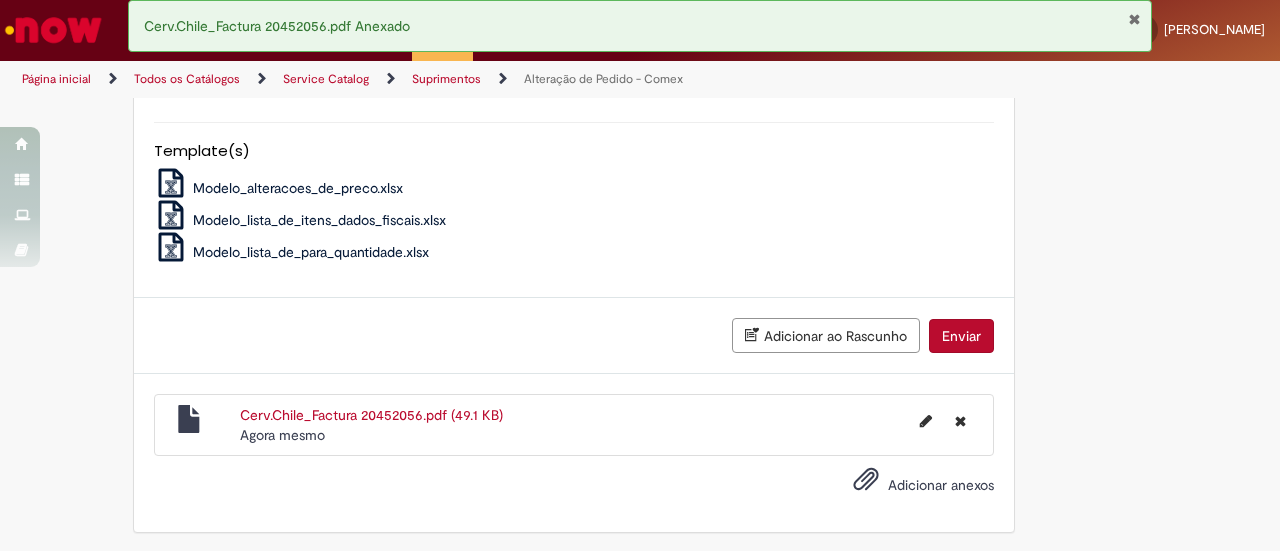 click on "Enviar" at bounding box center [961, 336] 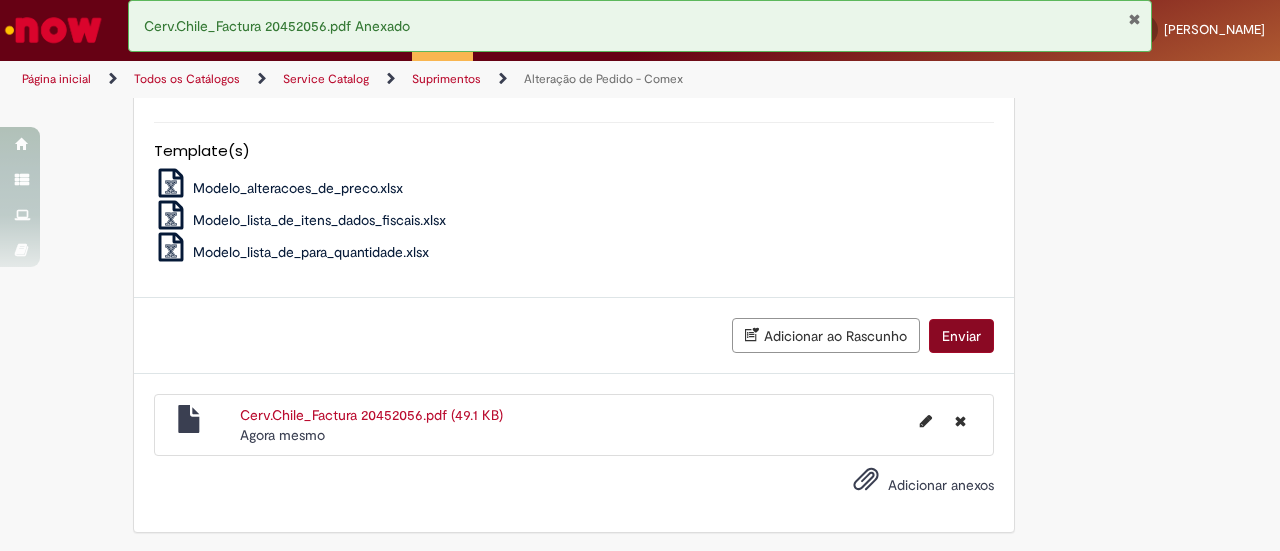 scroll, scrollTop: 1669, scrollLeft: 0, axis: vertical 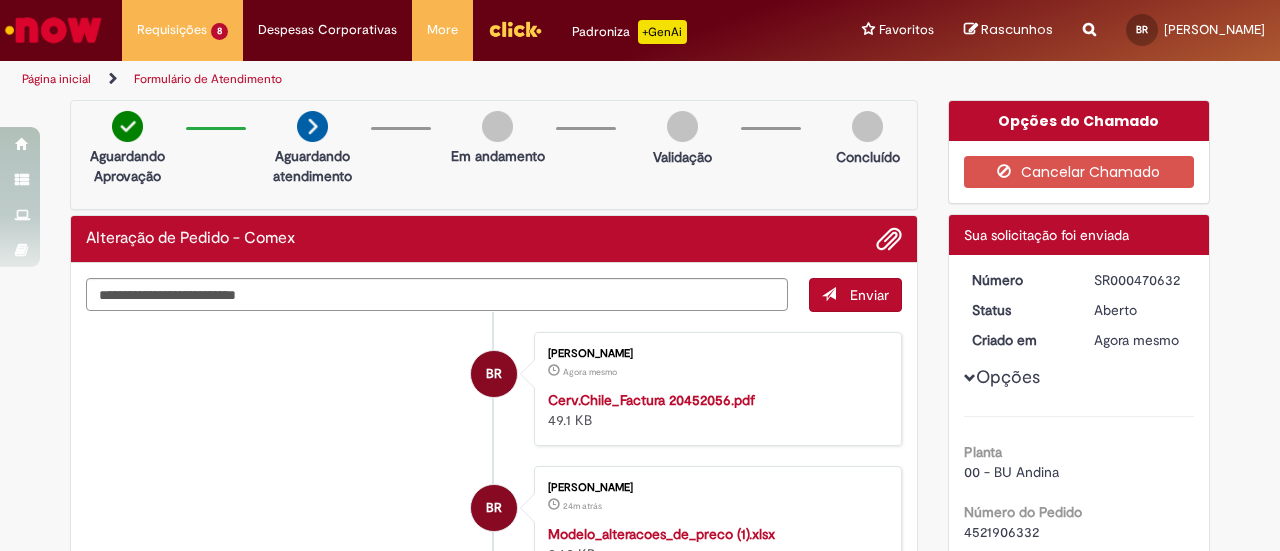 click on "SR000470632" at bounding box center [1140, 280] 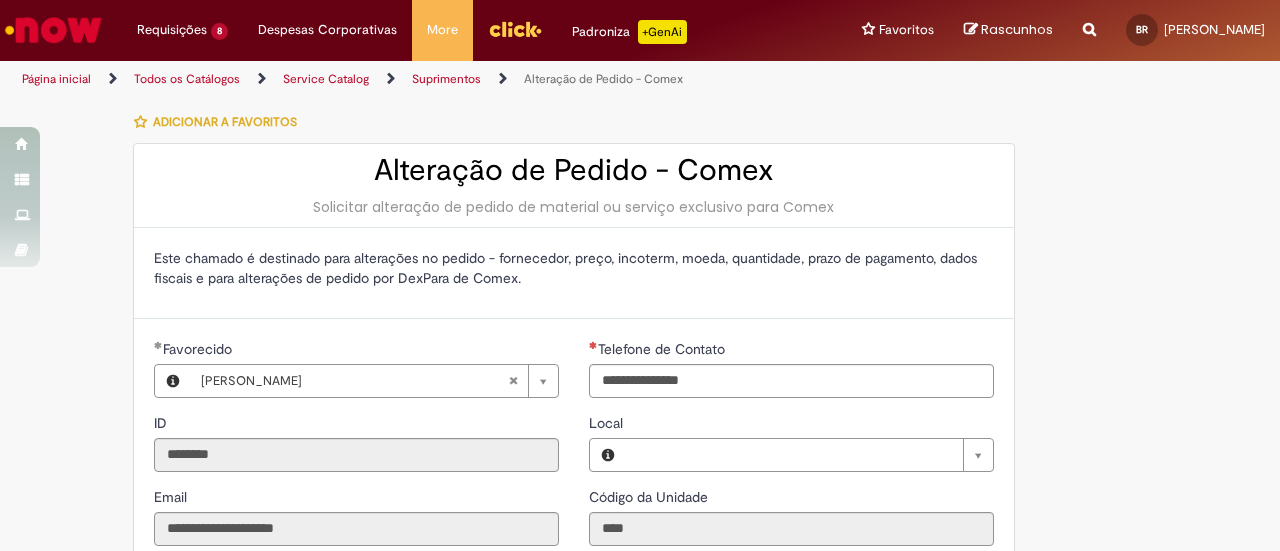 type on "**********" 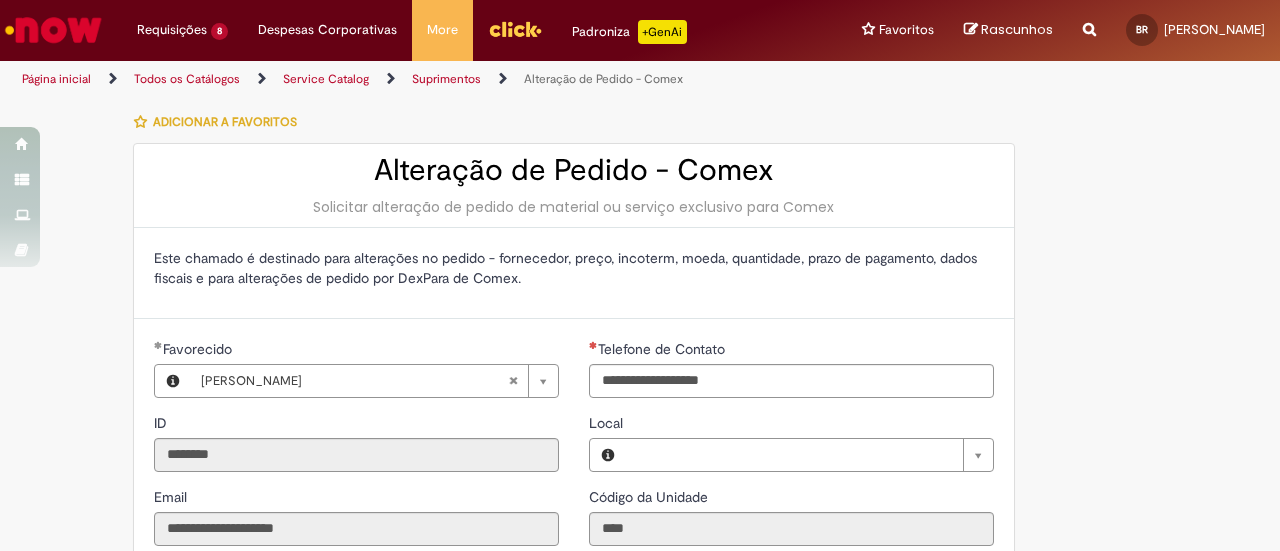 scroll, scrollTop: 0, scrollLeft: 0, axis: both 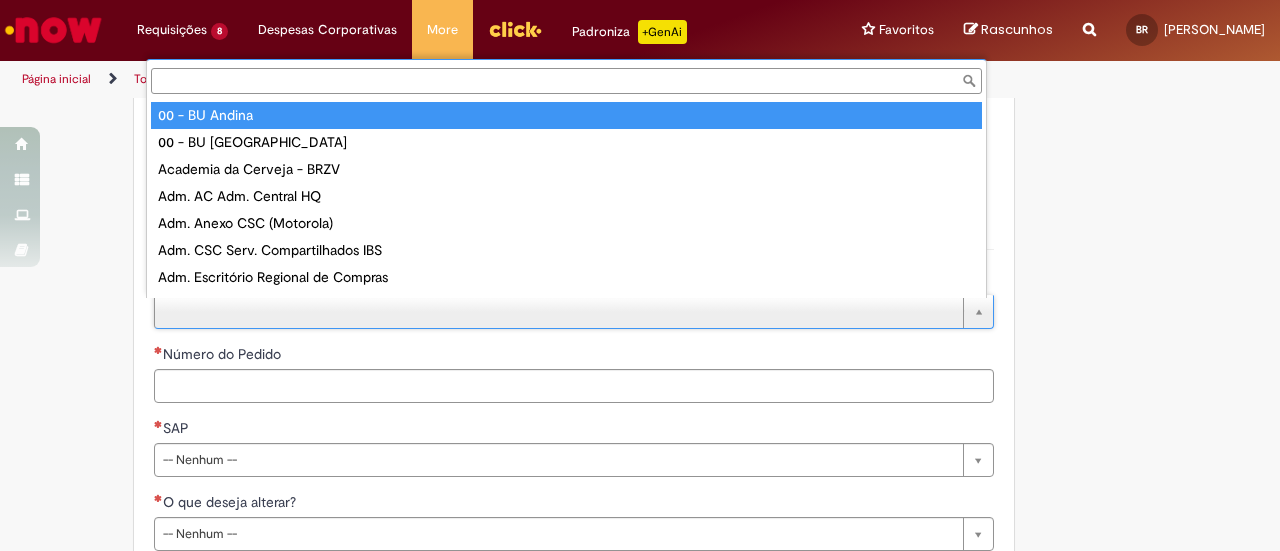 type on "**********" 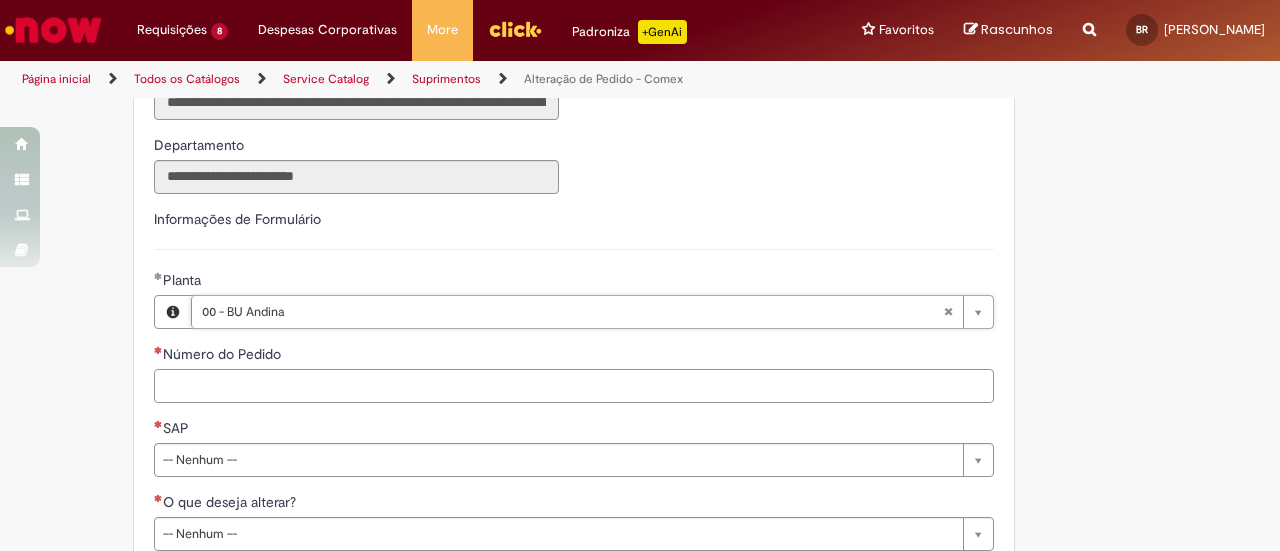 click on "Número do Pedido" at bounding box center (574, 386) 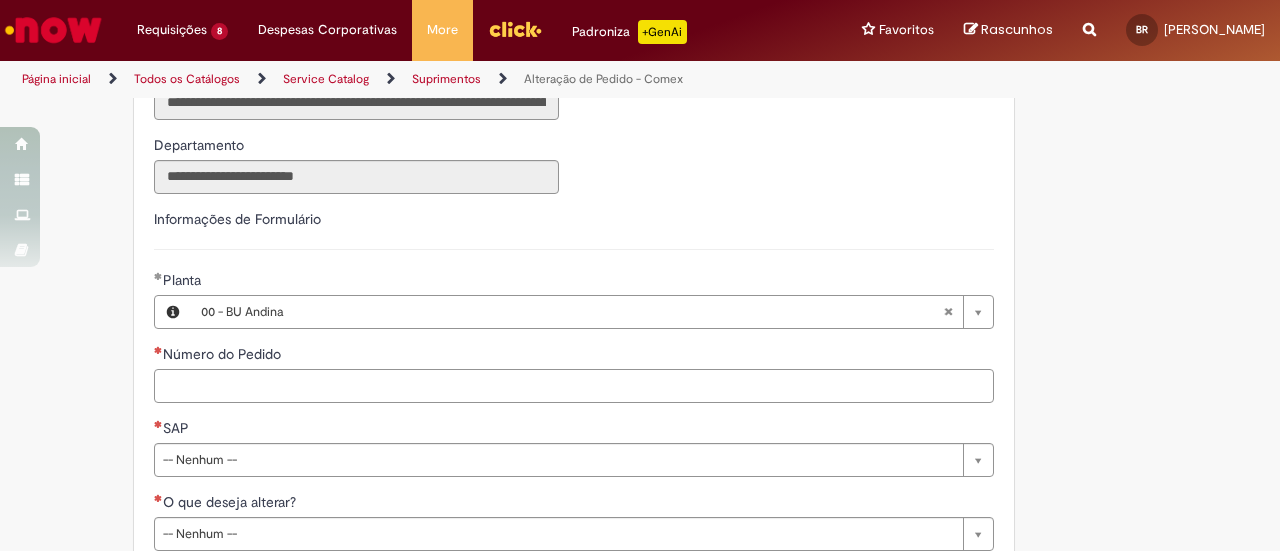 paste on "**********" 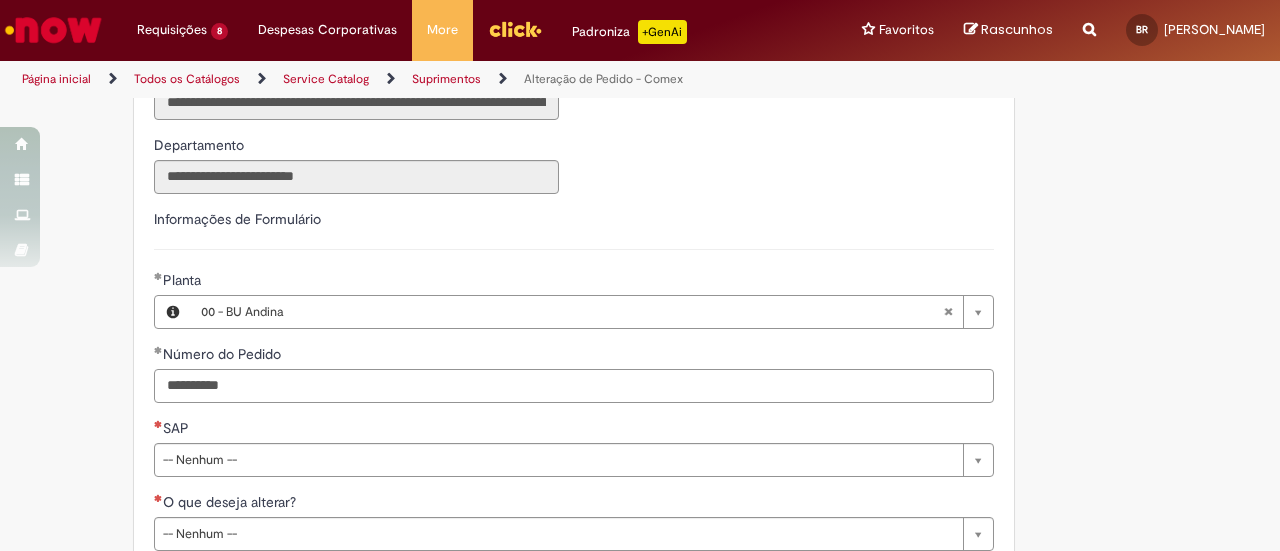 type on "**********" 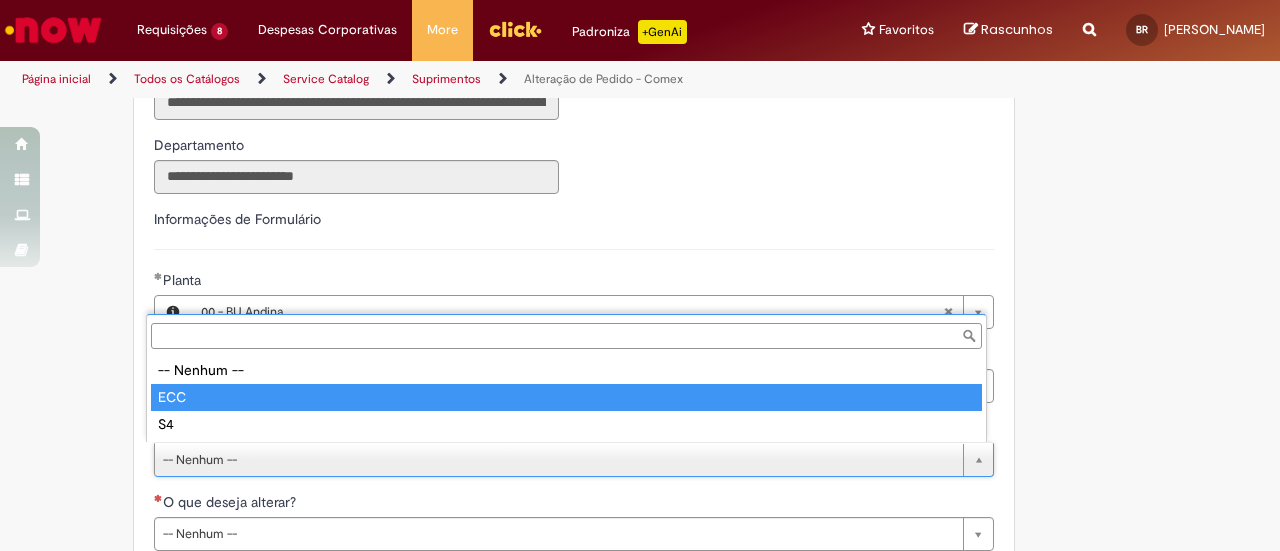 type on "***" 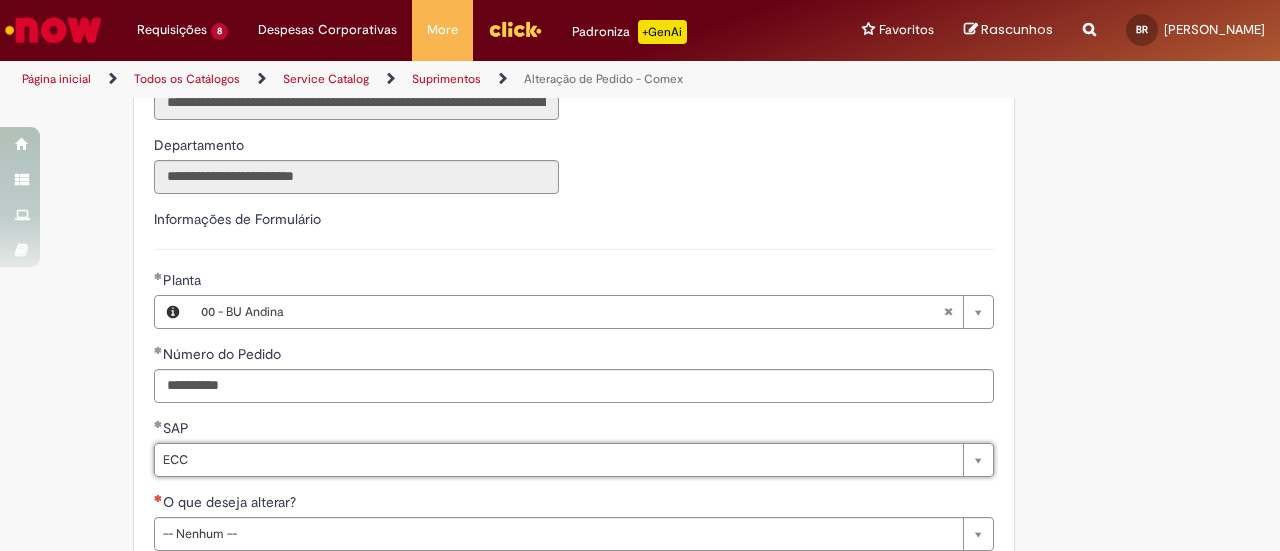 type 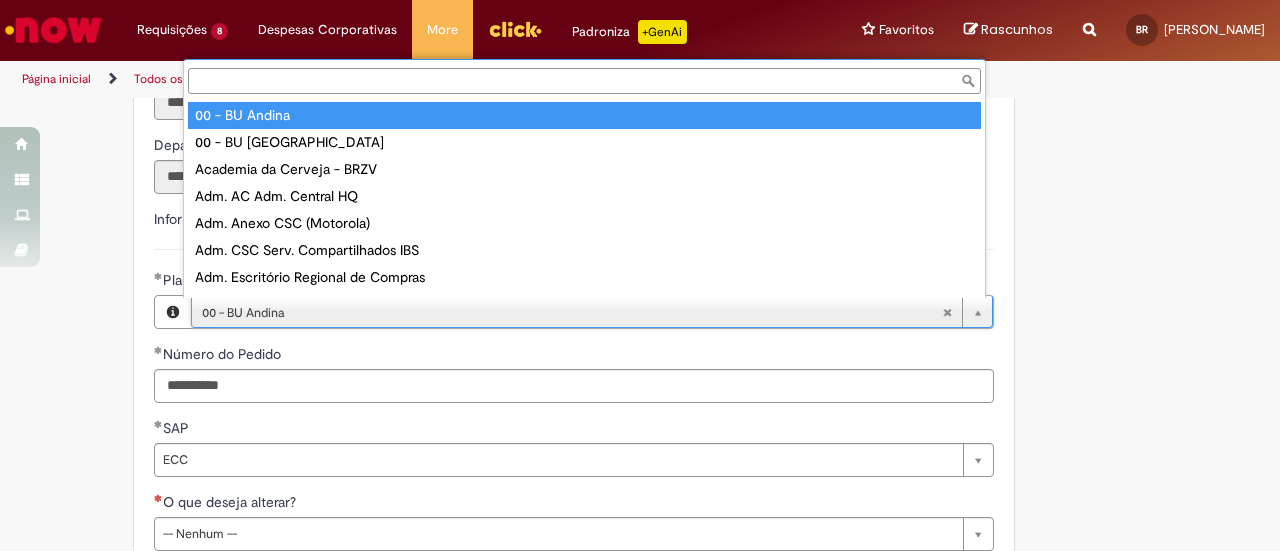 type on "**********" 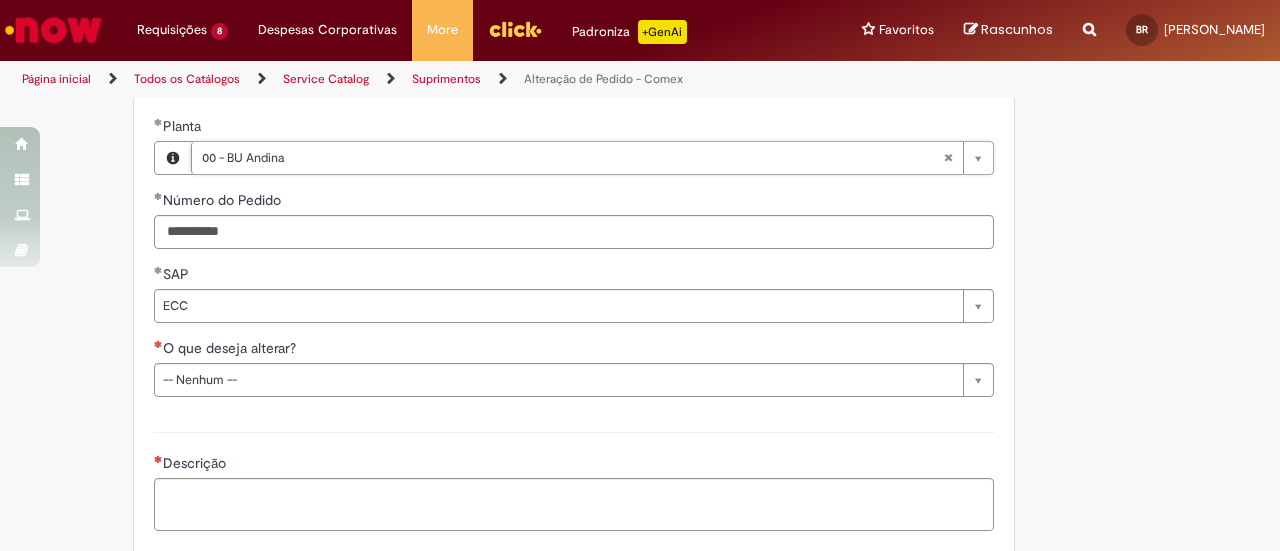 scroll, scrollTop: 700, scrollLeft: 0, axis: vertical 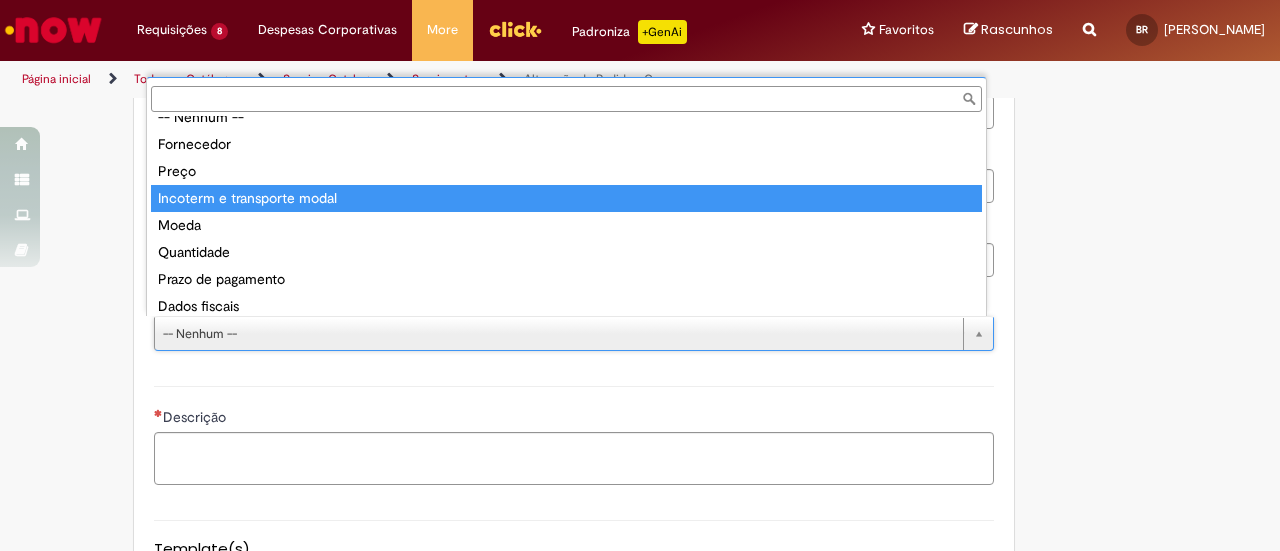 type on "*****" 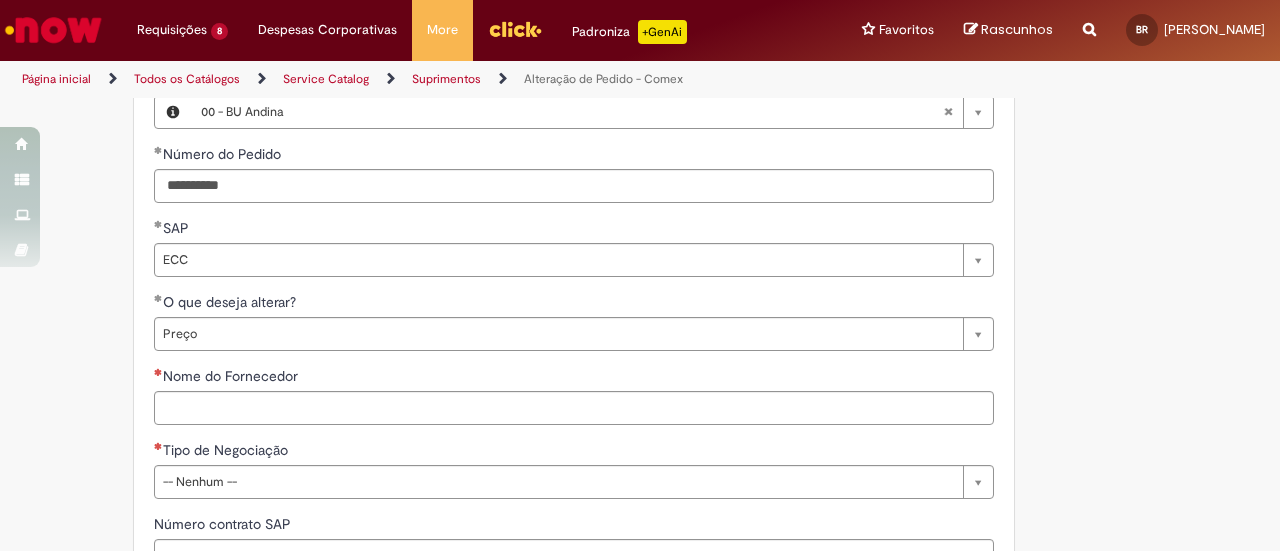 click on "**********" at bounding box center (640, 436) 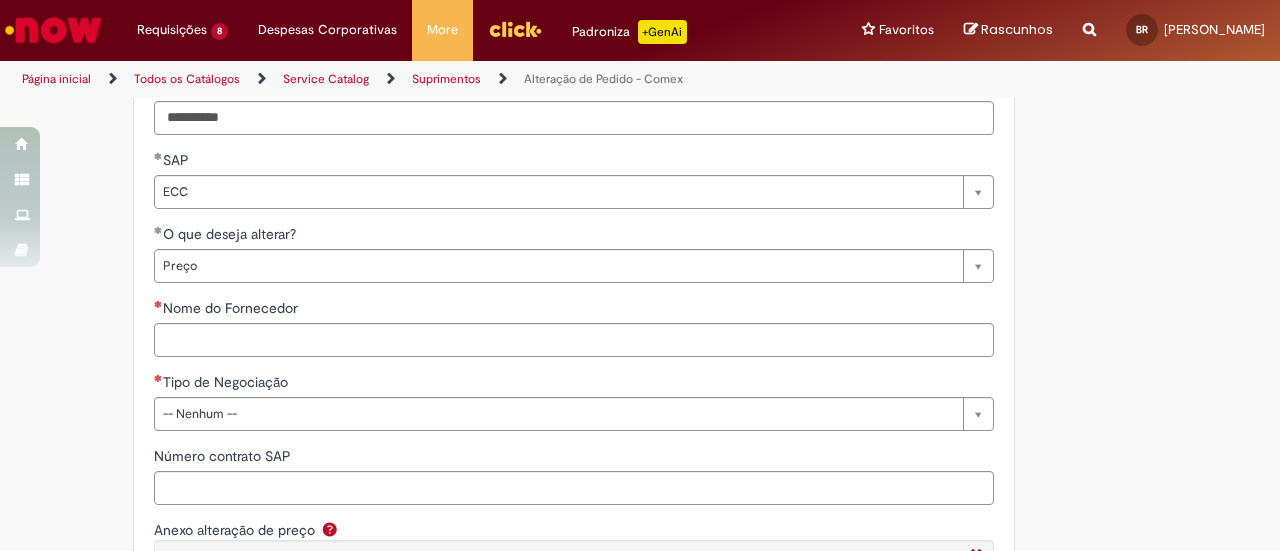 scroll, scrollTop: 800, scrollLeft: 0, axis: vertical 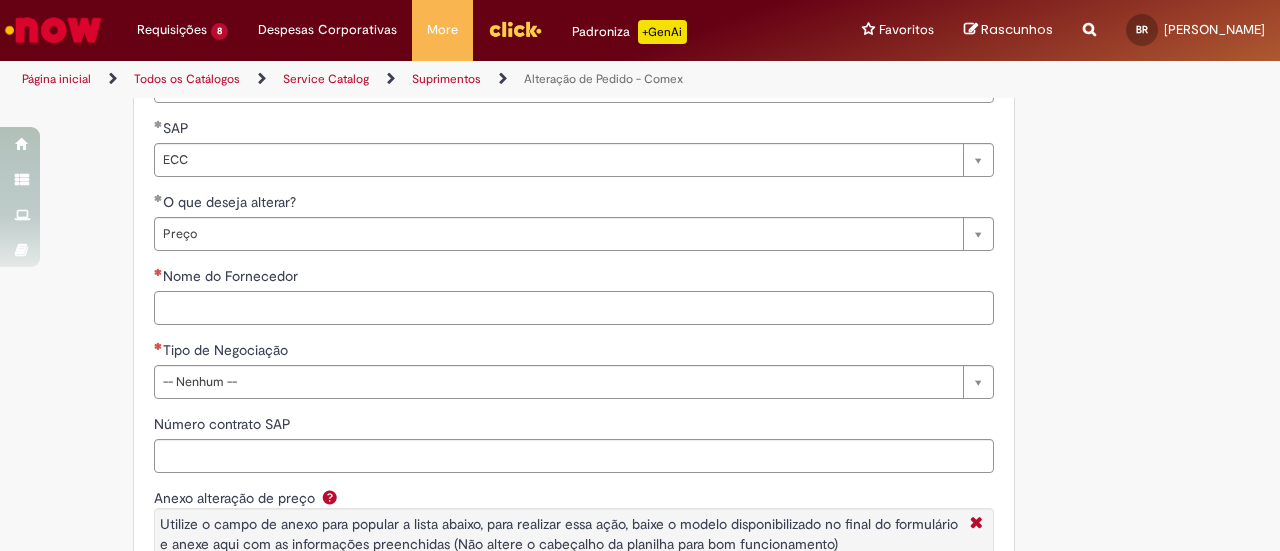 click on "Nome do Fornecedor" at bounding box center (574, 308) 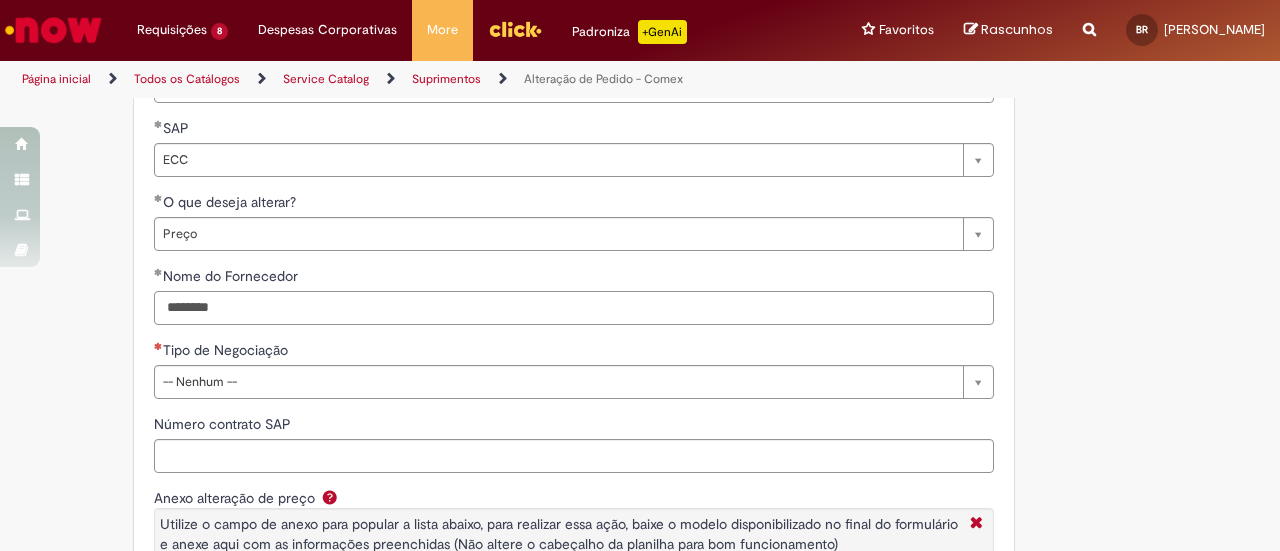 type on "********" 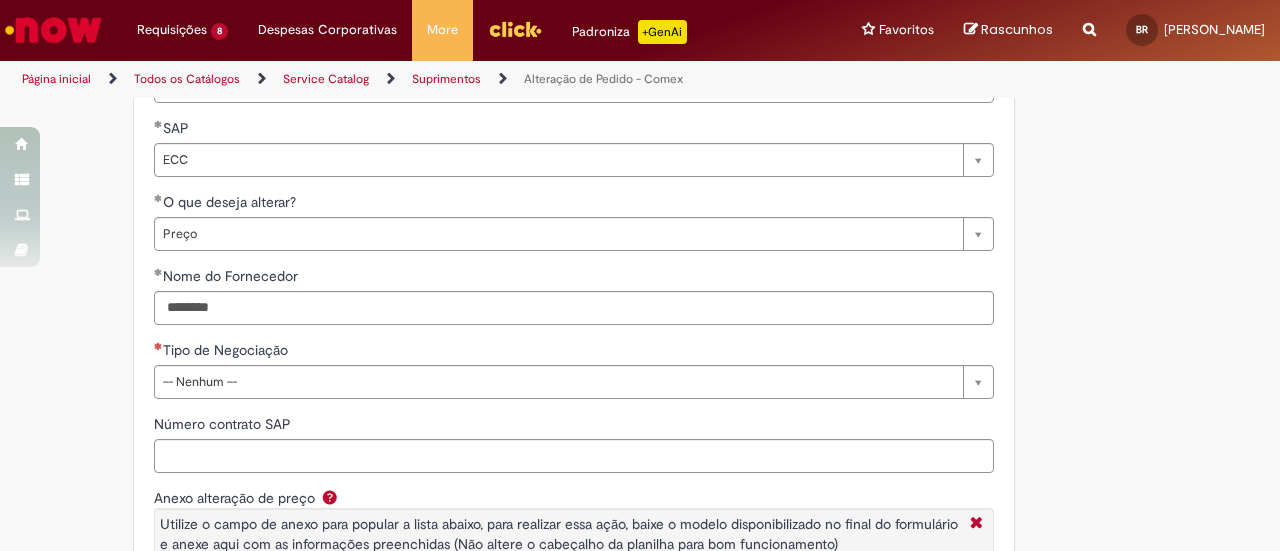 click on "**********" at bounding box center [640, 336] 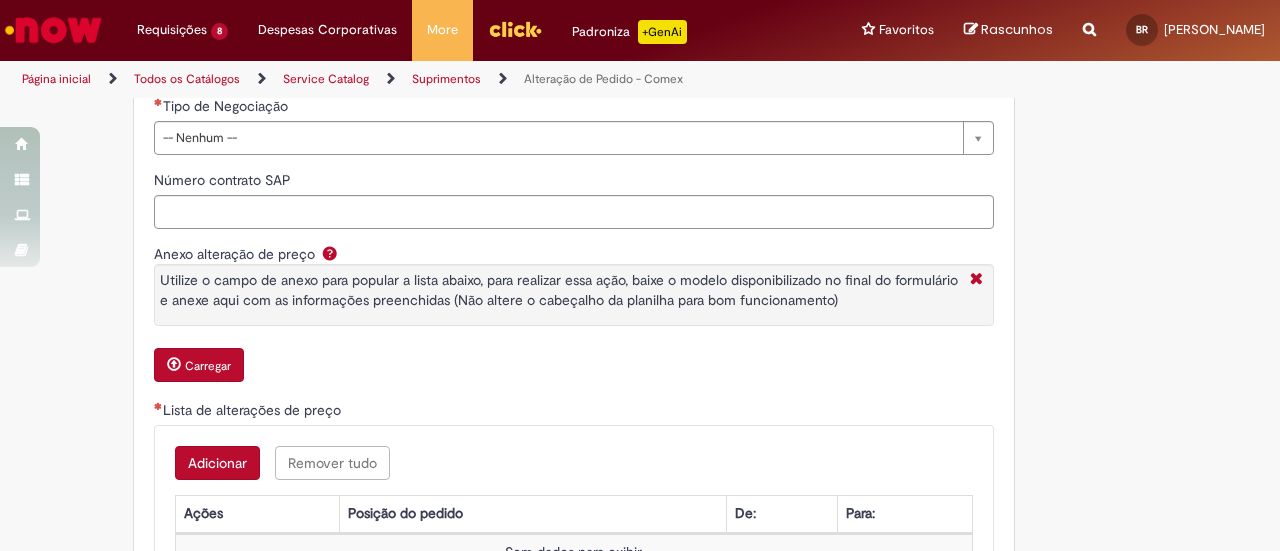 scroll, scrollTop: 1000, scrollLeft: 0, axis: vertical 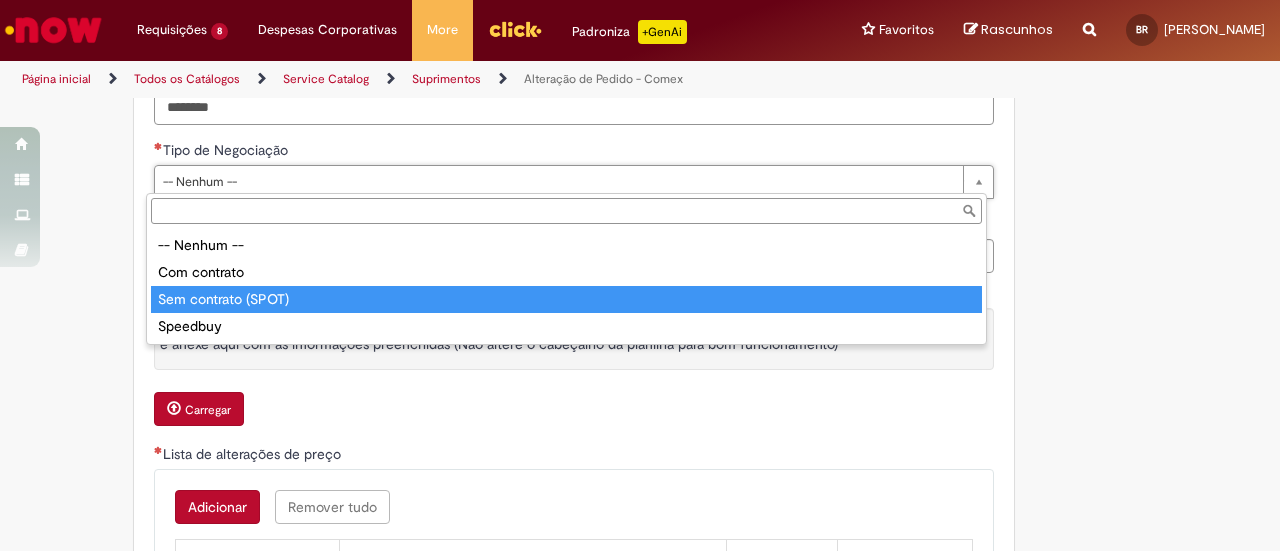 type on "**********" 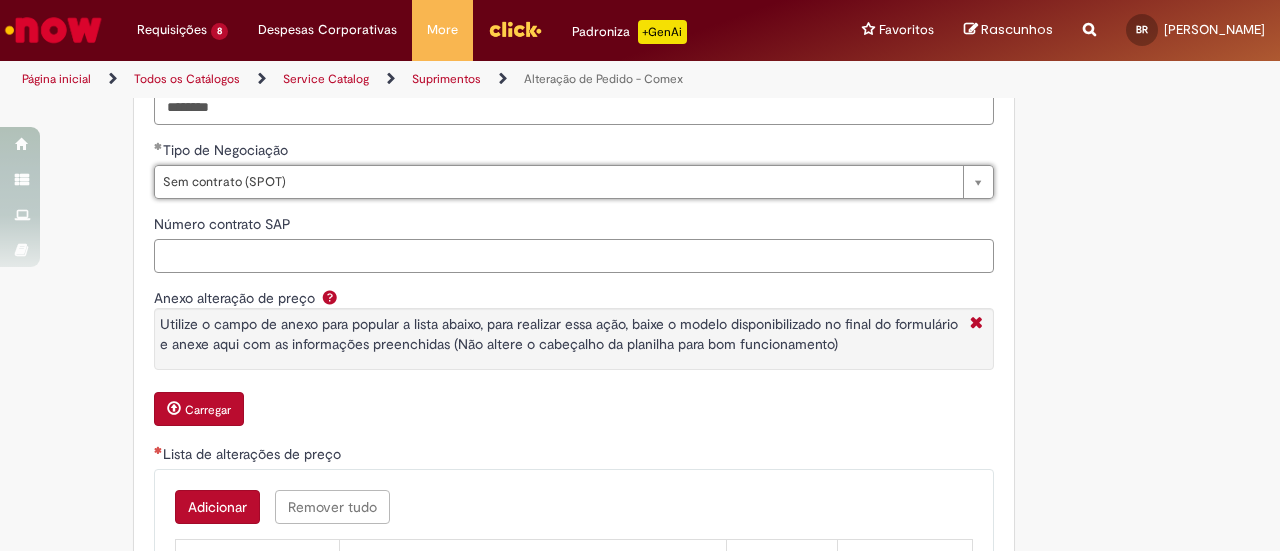 click on "Número contrato SAP" at bounding box center [574, 256] 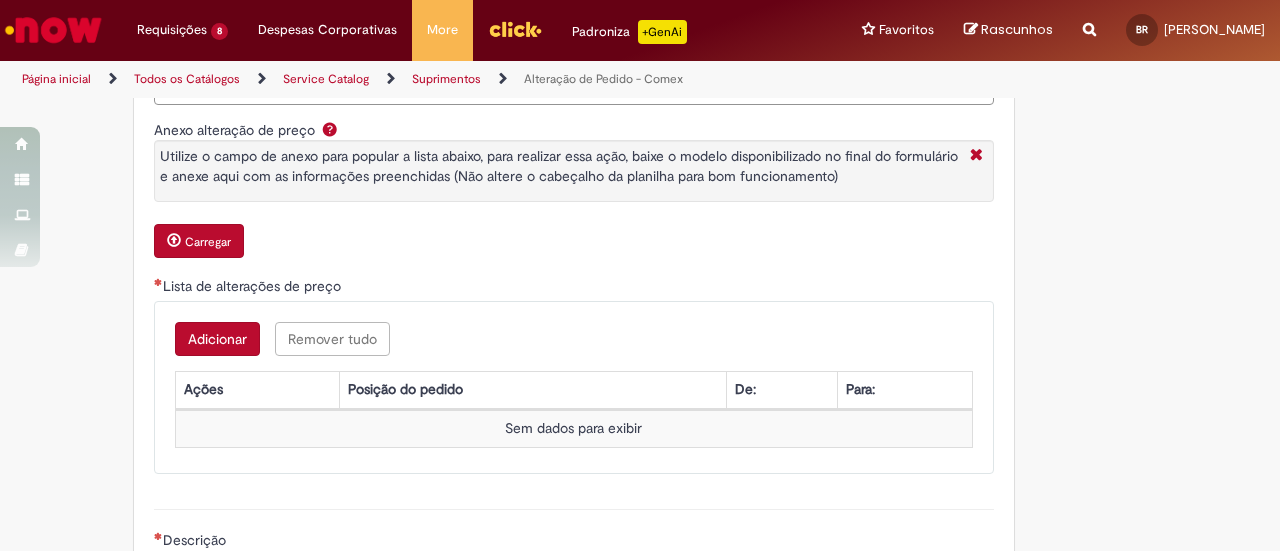 scroll, scrollTop: 1200, scrollLeft: 0, axis: vertical 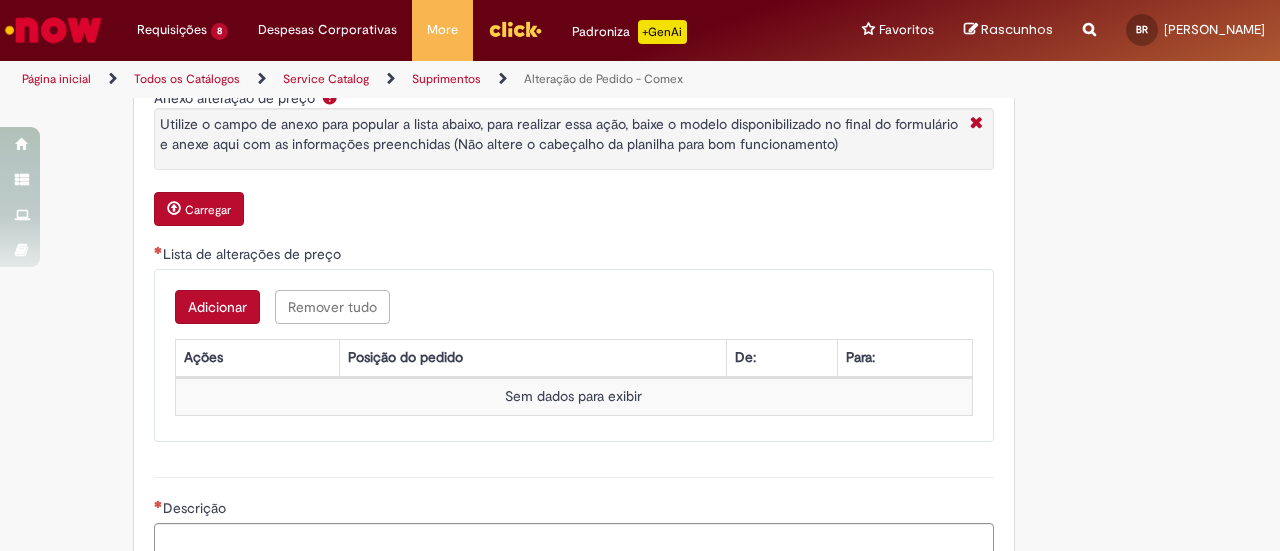 click on "Adicionar" at bounding box center [217, 307] 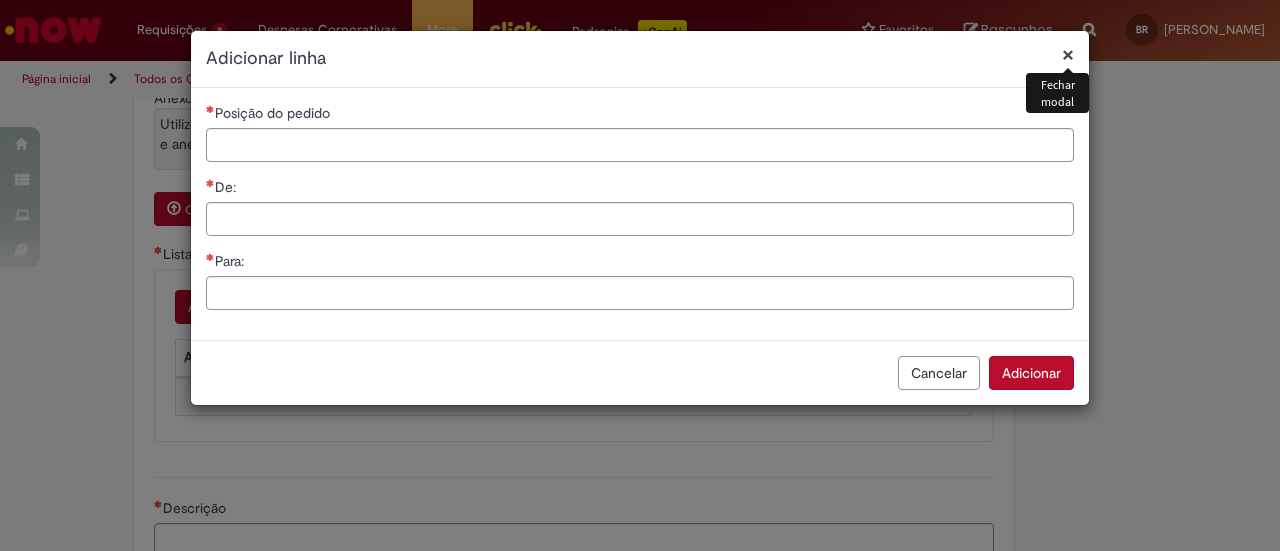 click on "×" at bounding box center [1068, 54] 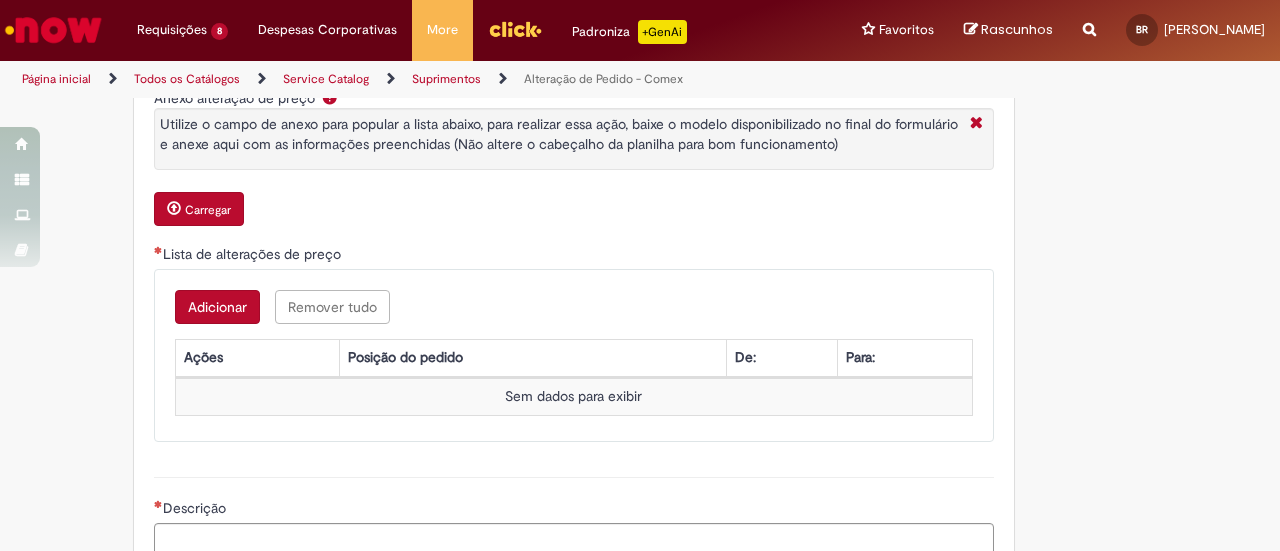 click on "Carregar" at bounding box center [199, 209] 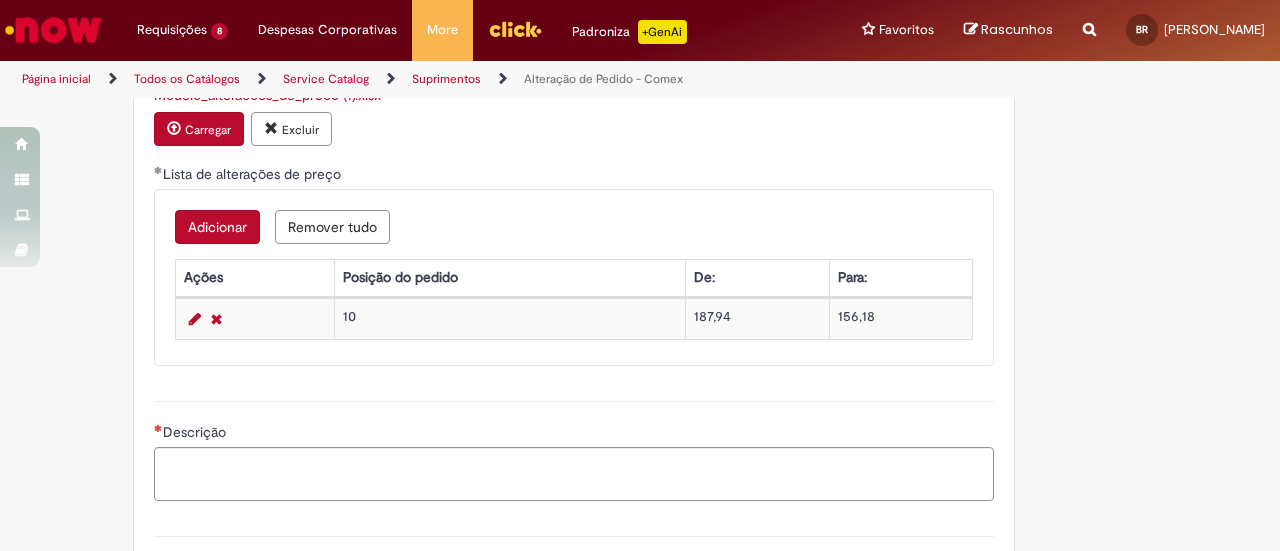 scroll, scrollTop: 1400, scrollLeft: 0, axis: vertical 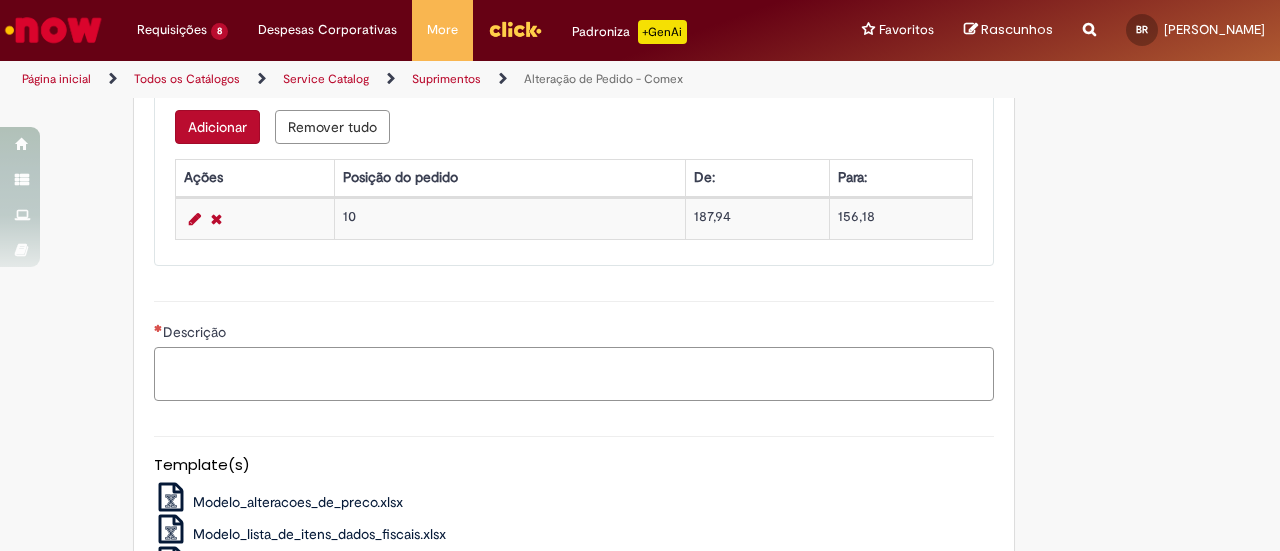 click on "Descrição" at bounding box center (574, 373) 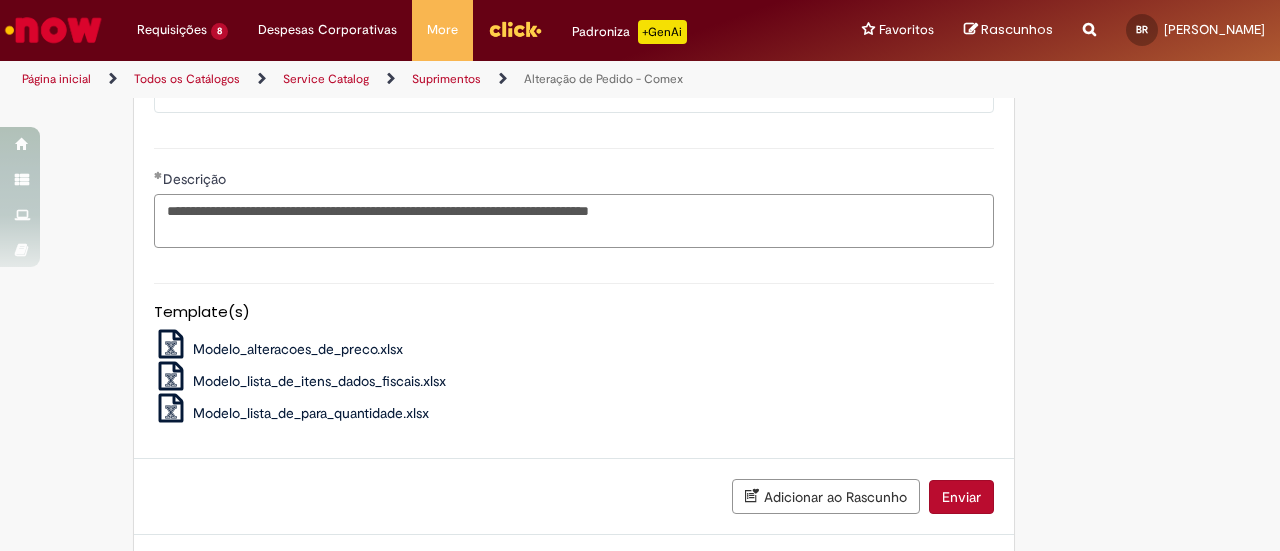 scroll, scrollTop: 1600, scrollLeft: 0, axis: vertical 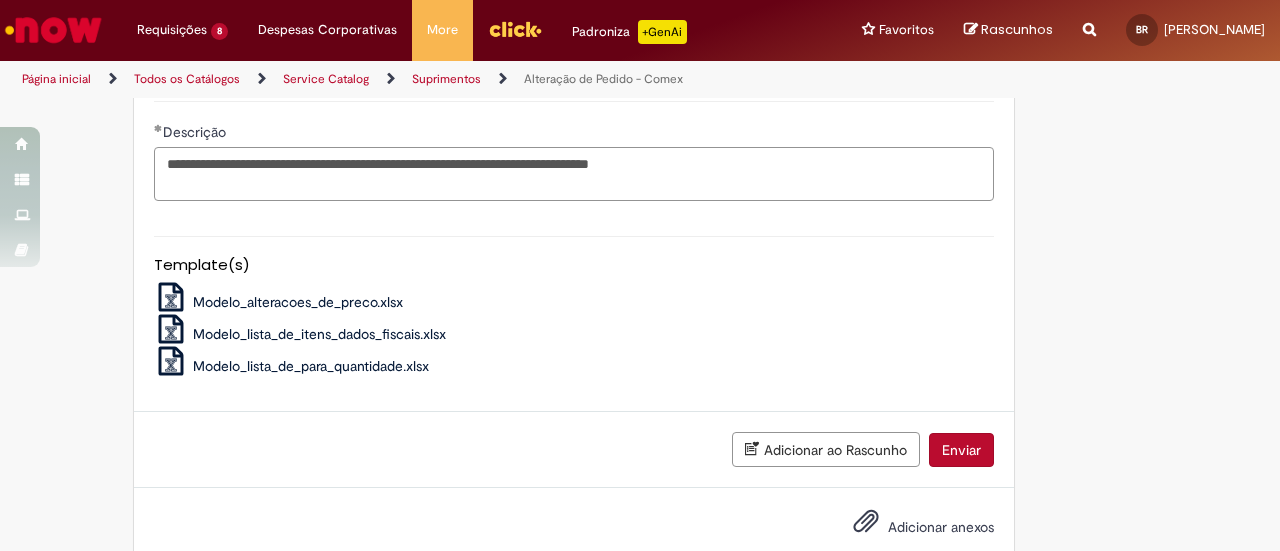 type on "**********" 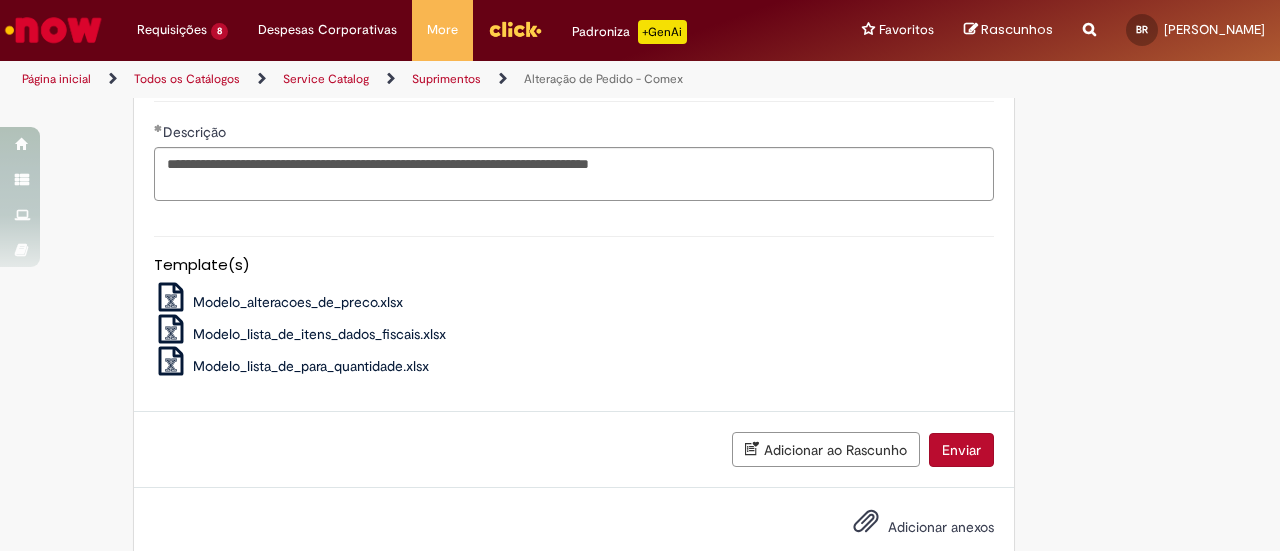 click on "Adicionar anexos" at bounding box center [909, 528] 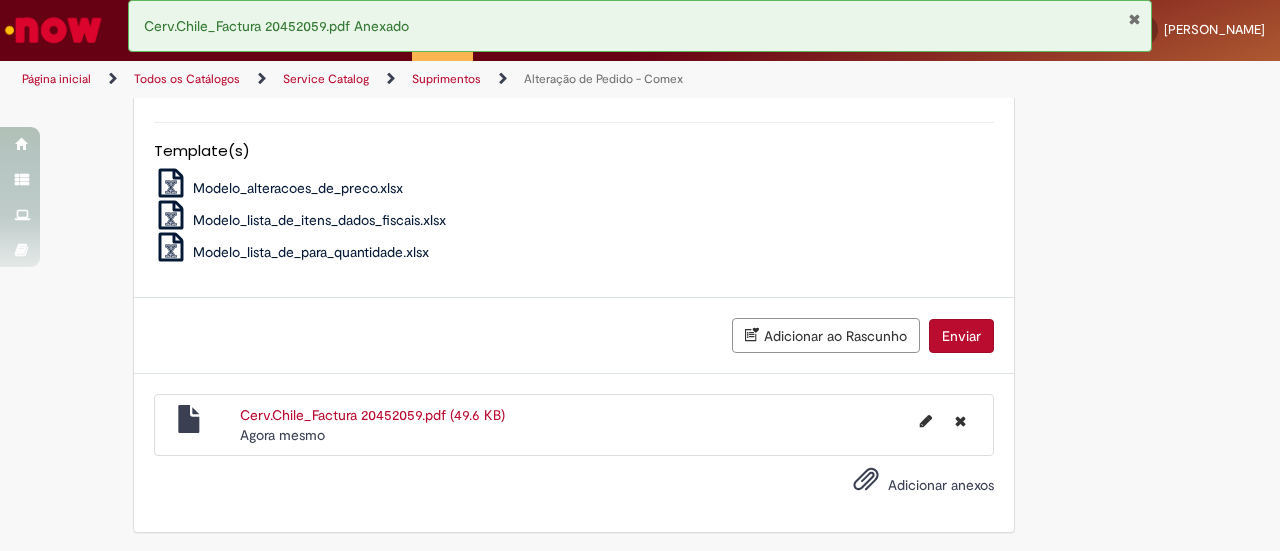 click on "Enviar" at bounding box center [961, 336] 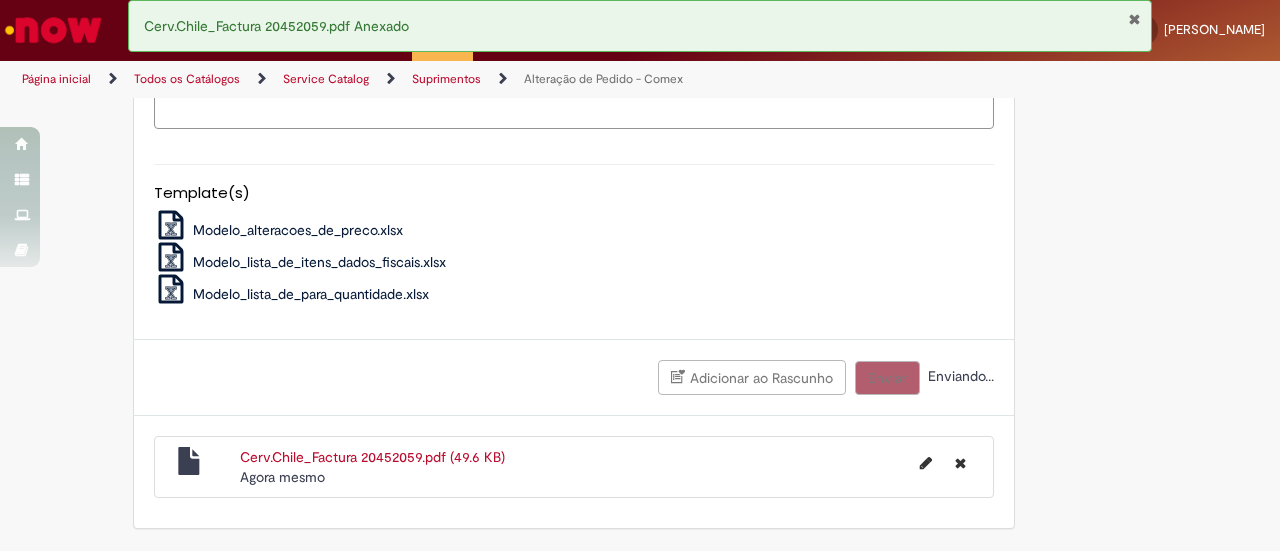 scroll, scrollTop: 1669, scrollLeft: 0, axis: vertical 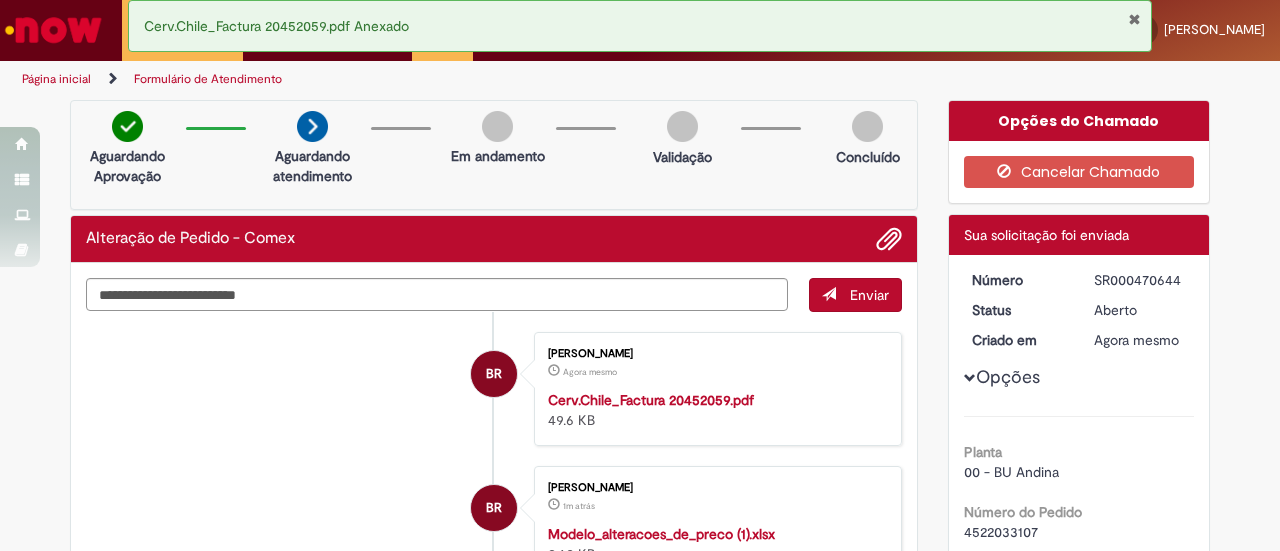 click at bounding box center [1134, 19] 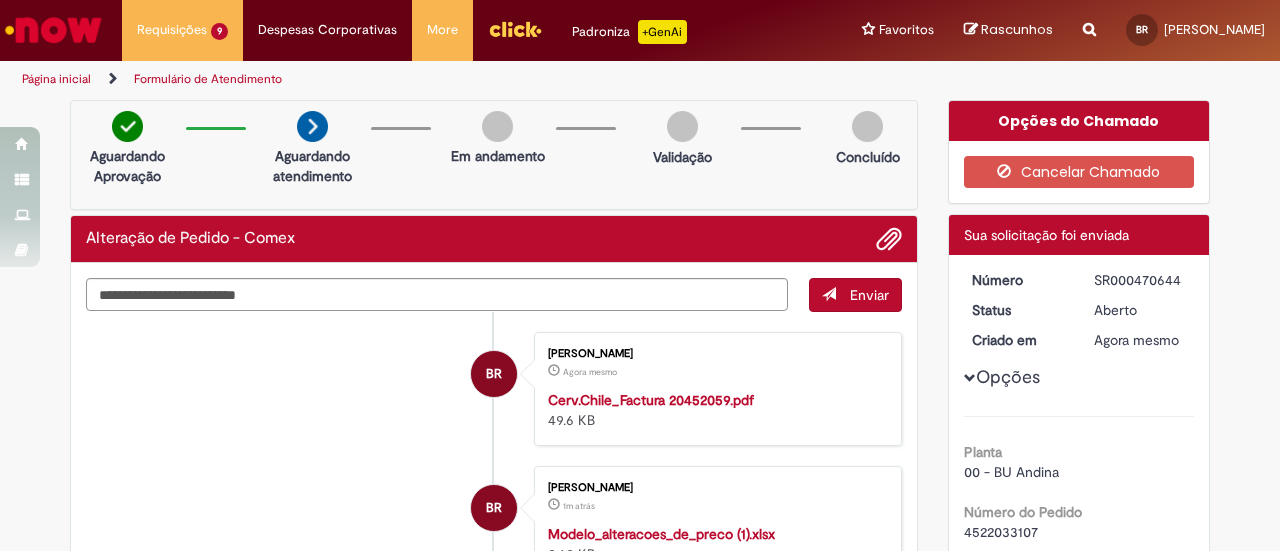 click on "SR000470644" at bounding box center (1140, 280) 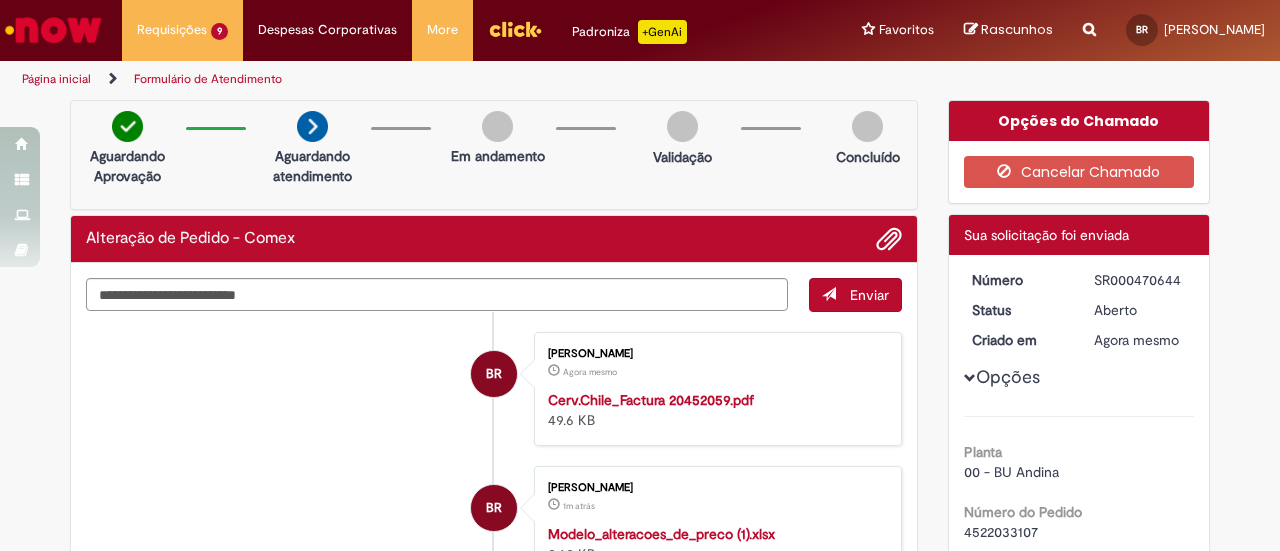 scroll, scrollTop: 0, scrollLeft: 0, axis: both 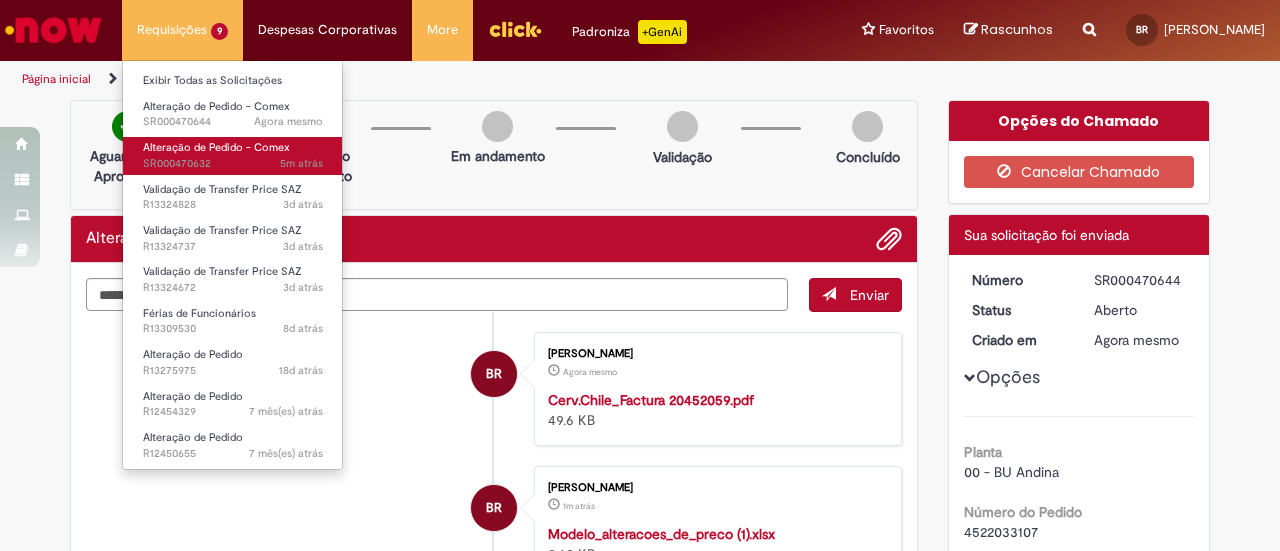 click on "5m atrás 5 minutos atrás  SR000470632" at bounding box center (233, 164) 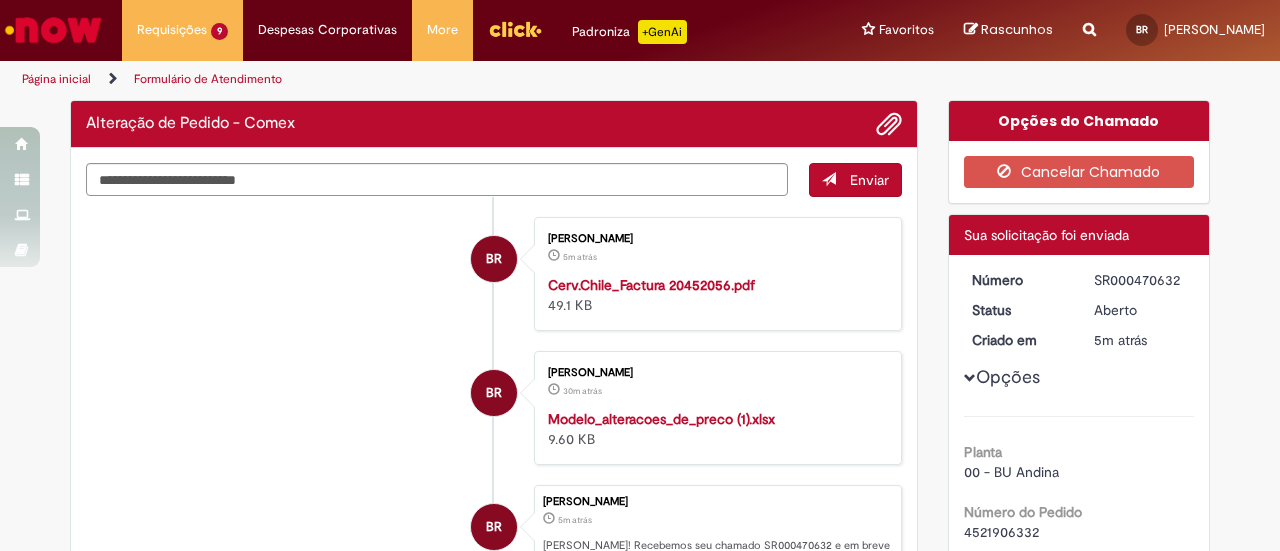 click on "Número
SR000470632
Status
Aberto
Criado em
5m atrás 5 minutos atrás
Opções
Planta
00 - BU Andina
Número do Pedido
4521906332
SAP
ECC
O que deseja alterar?
Preço
Nome do Fornecedor
KHS GMBH
Tipo de Negociação
Sem contrato (SPOT)
Anexo alteração de preço
Modelo_alteracoes_de_preco (1).xlsx
Lista de alterações de preço
Click to view Lista de alterações de preço   Click to view Lista de alterações de preço
Descrição
Boa tarde! Por favor alterar o valor de acordo com fatura anexada. Obrigado!
Pedido: 4521906332" at bounding box center (1079, 663) 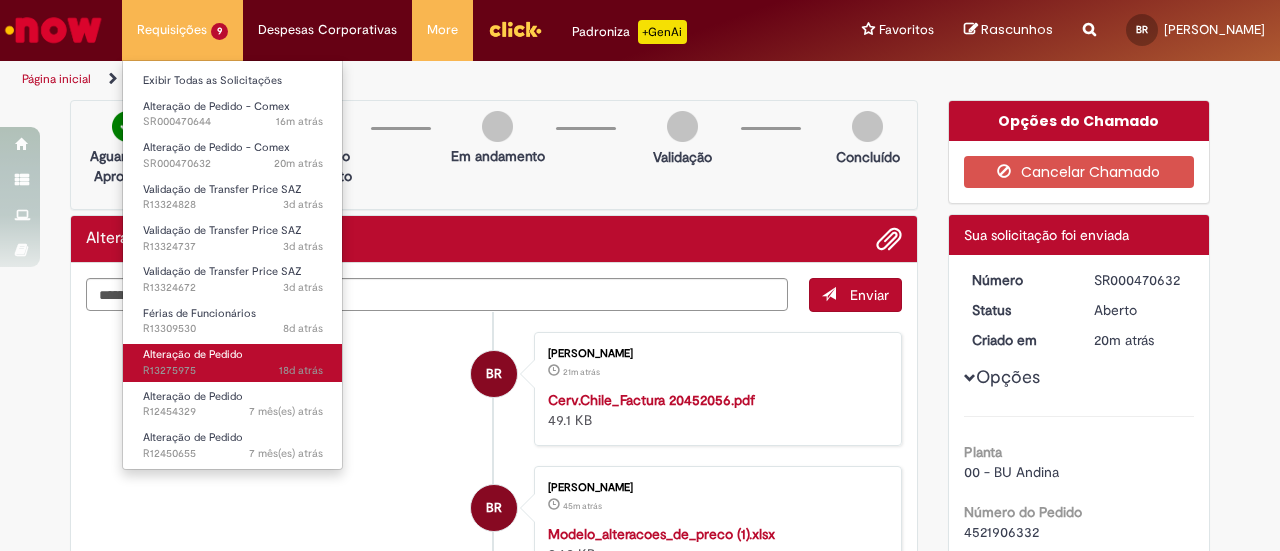 click on "18d atrás 18 dias atrás  R13275975" at bounding box center (233, 371) 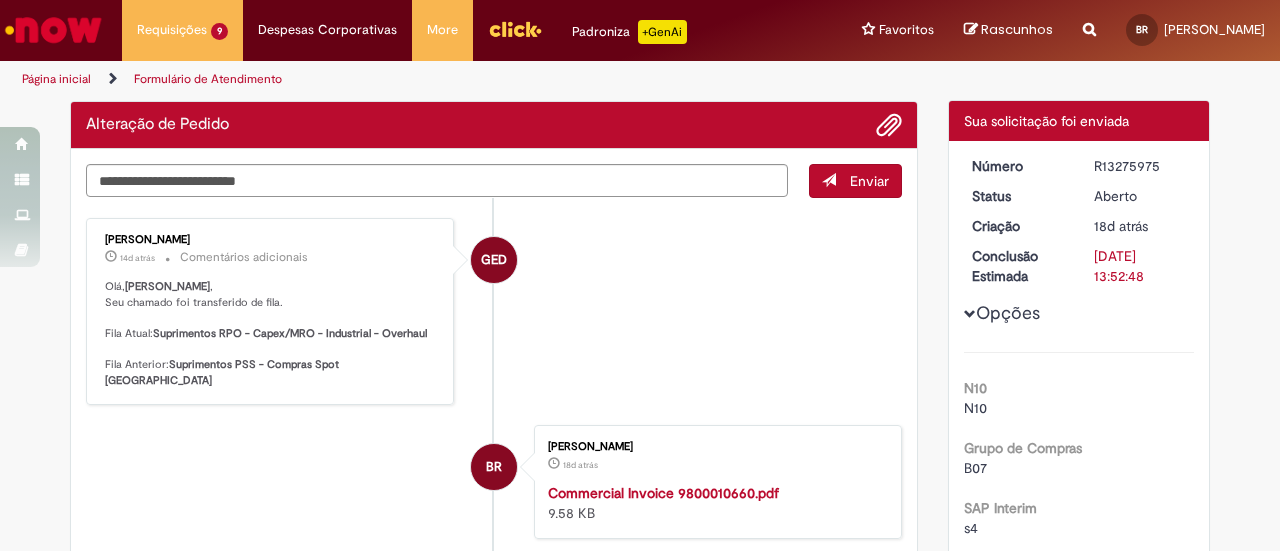 scroll, scrollTop: 0, scrollLeft: 0, axis: both 